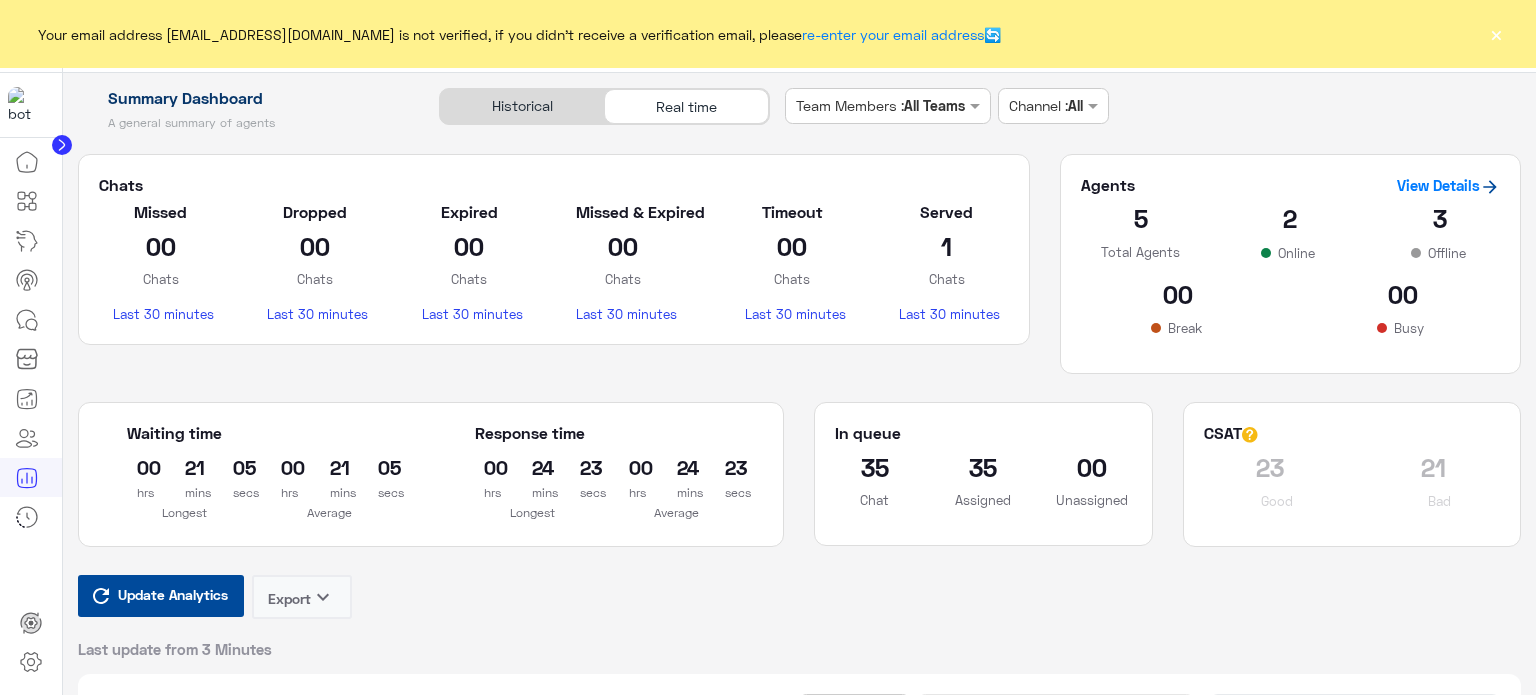 scroll, scrollTop: 0, scrollLeft: 0, axis: both 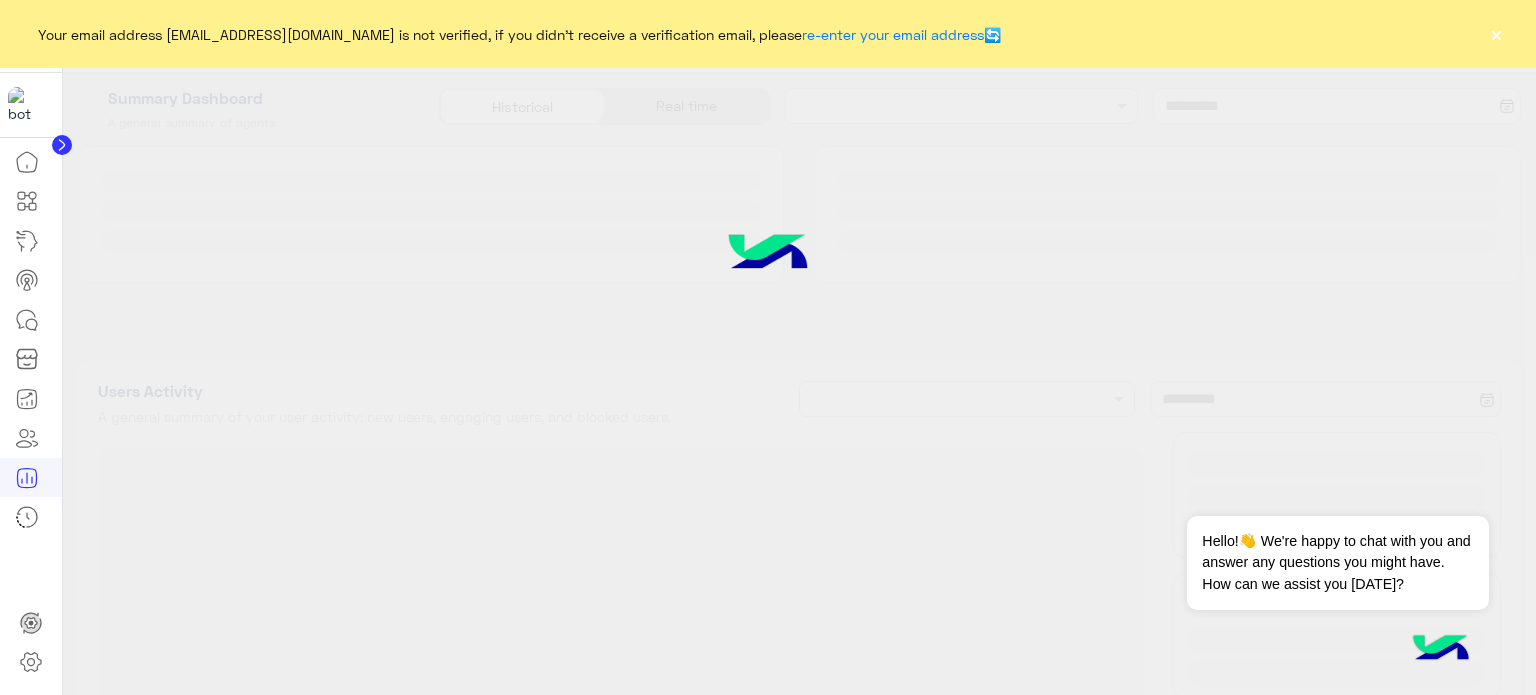 type on "**********" 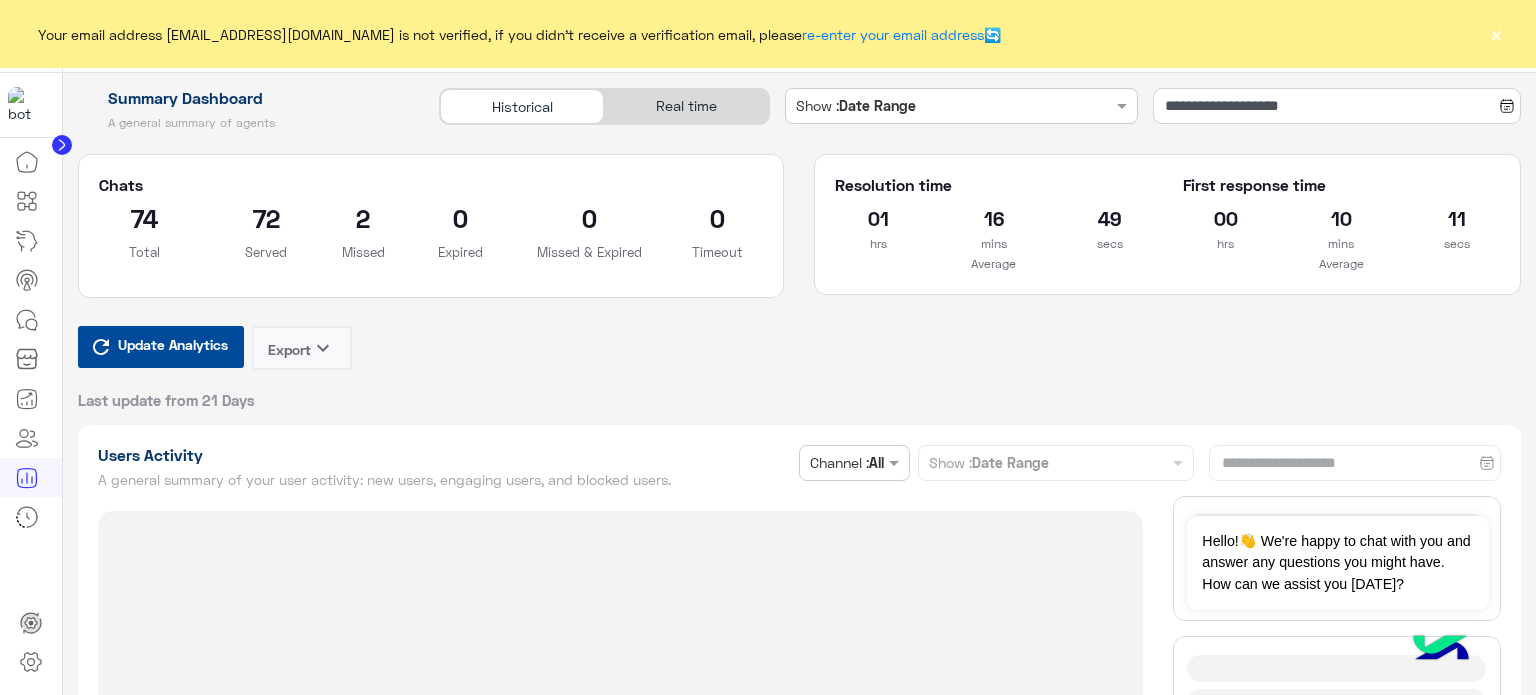 type on "**********" 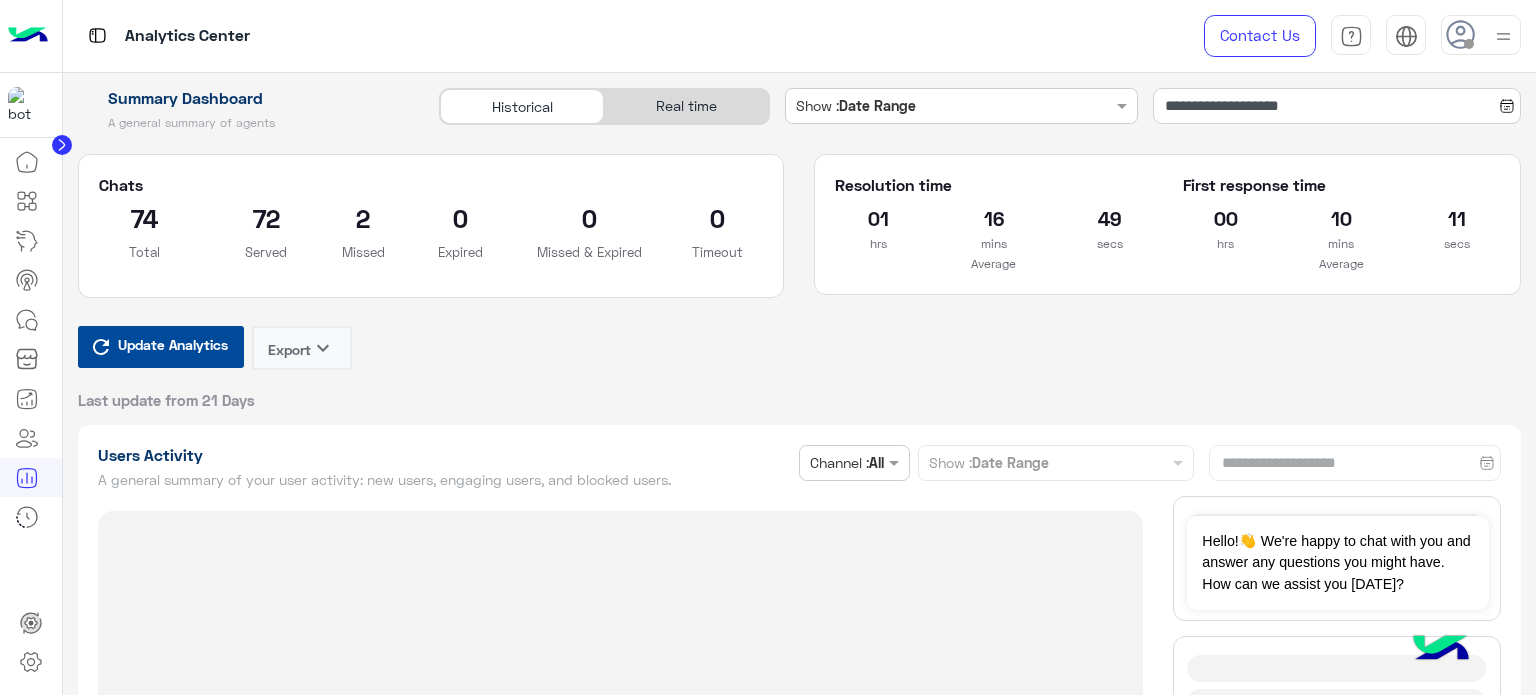 type on "**********" 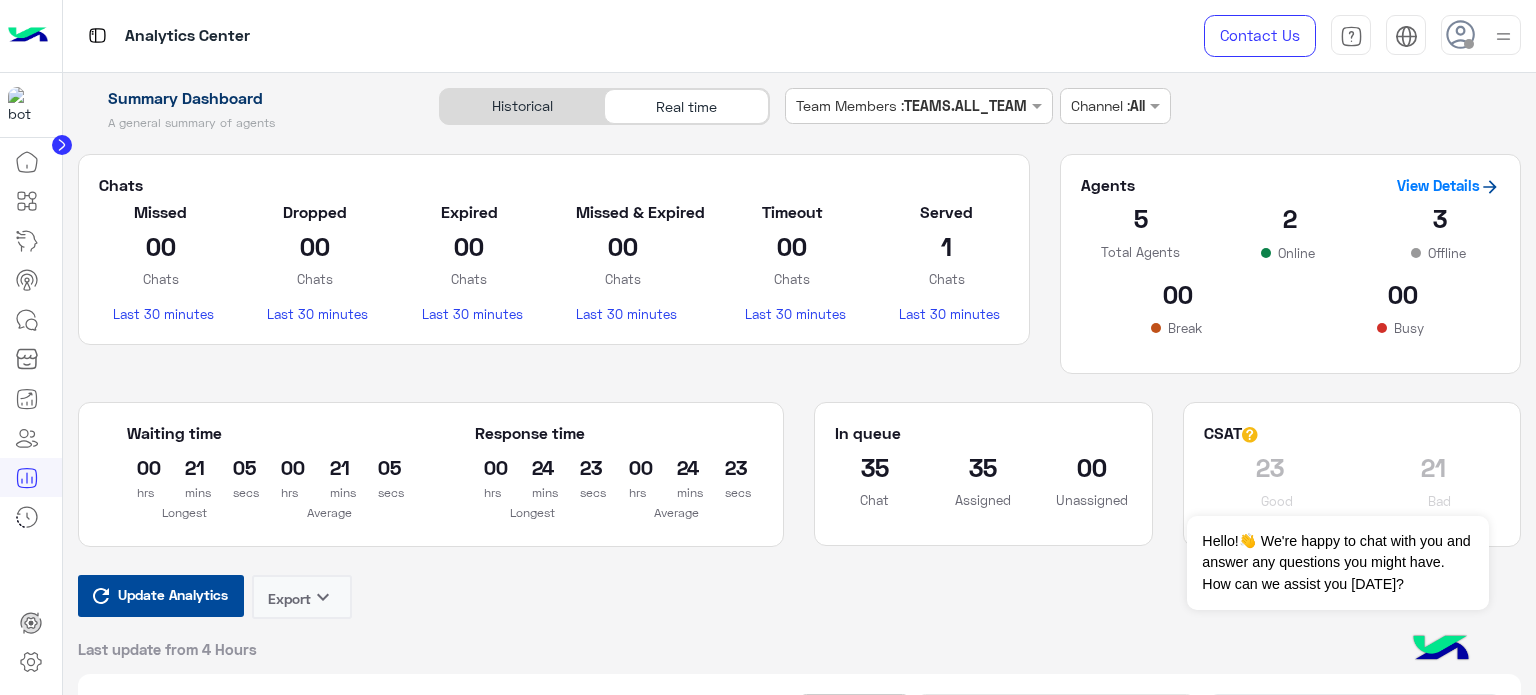 type on "**********" 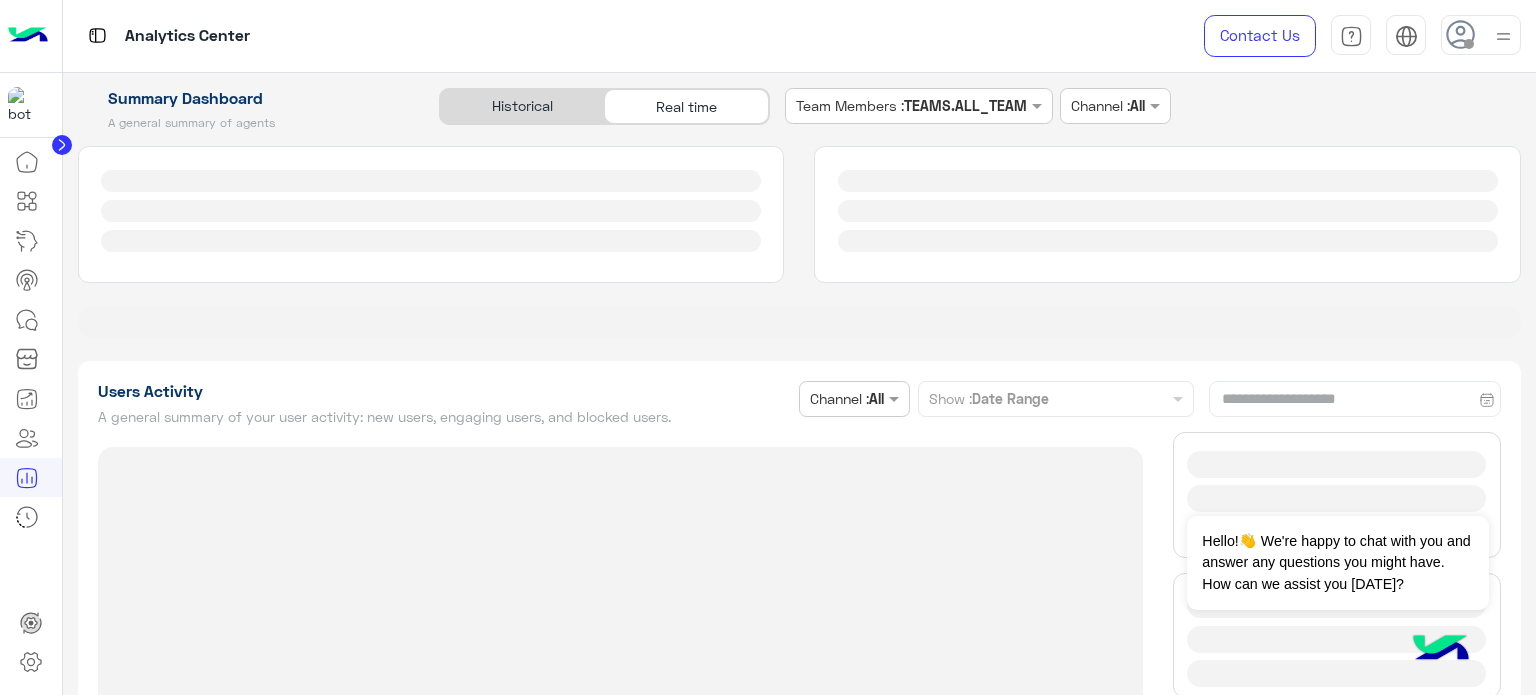 type on "**********" 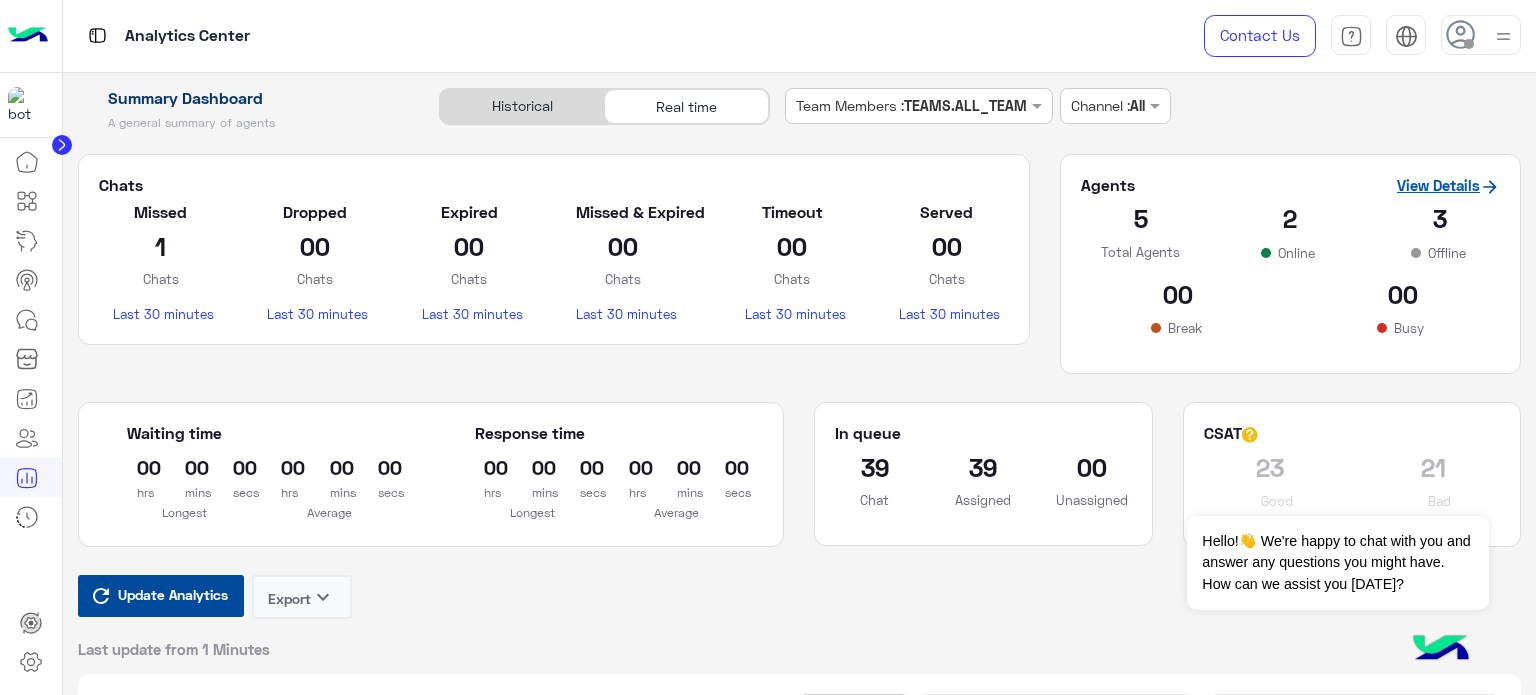 click on "View Details" 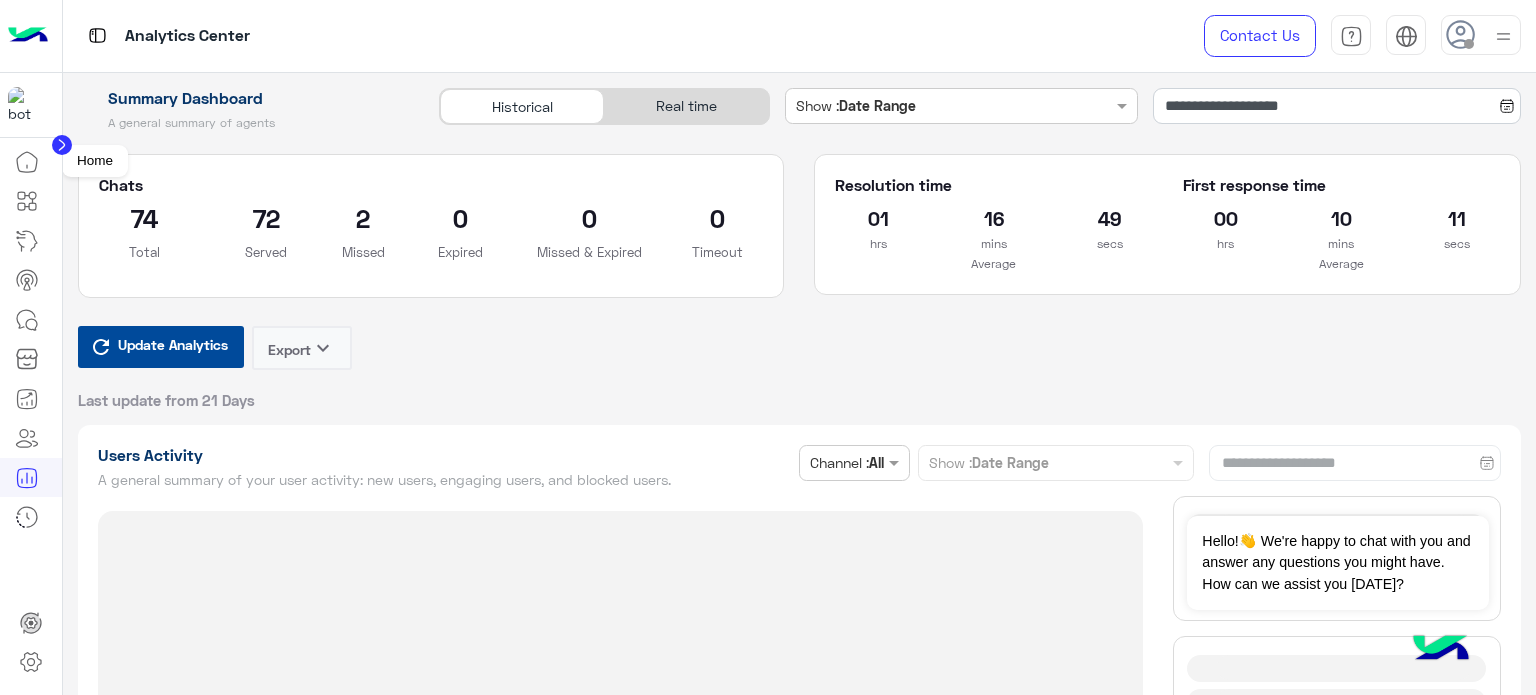 click 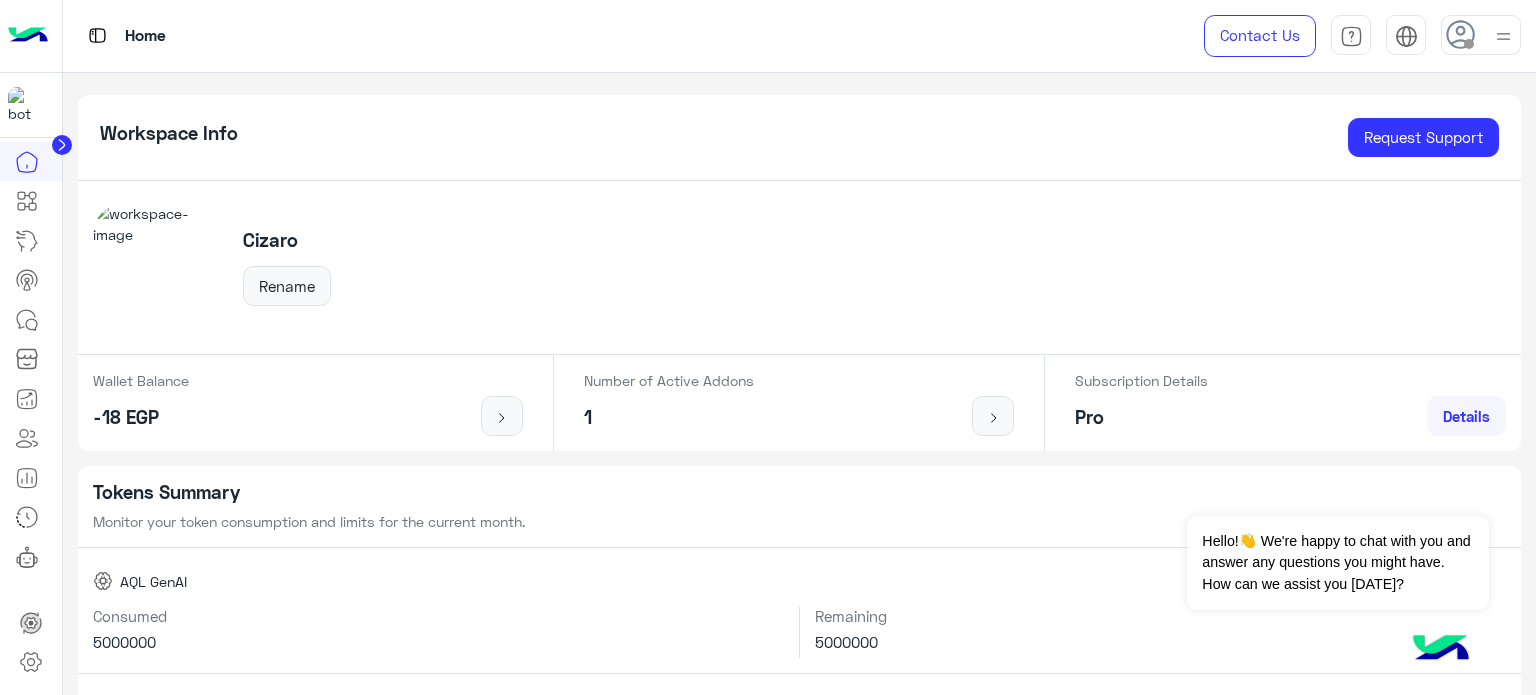 click 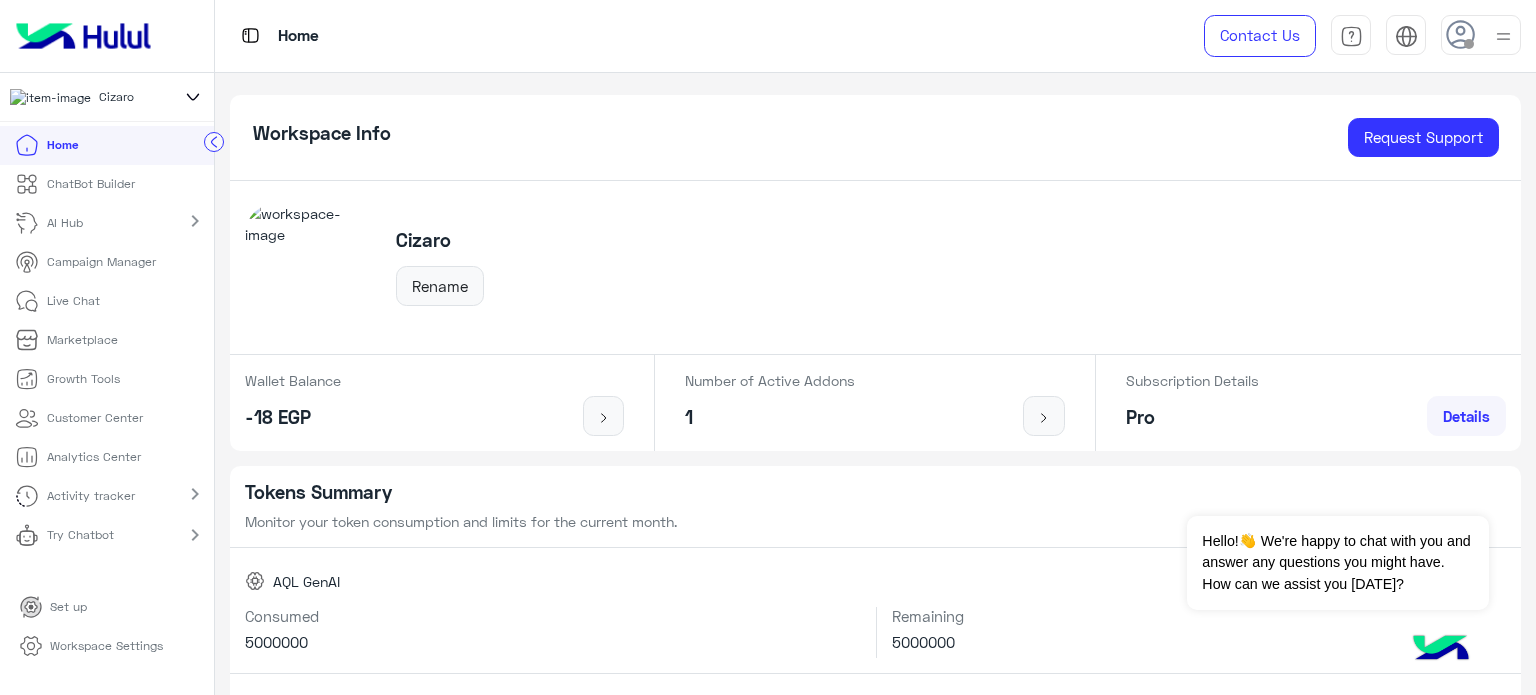 click on "Campaign Manager" at bounding box center (101, 262) 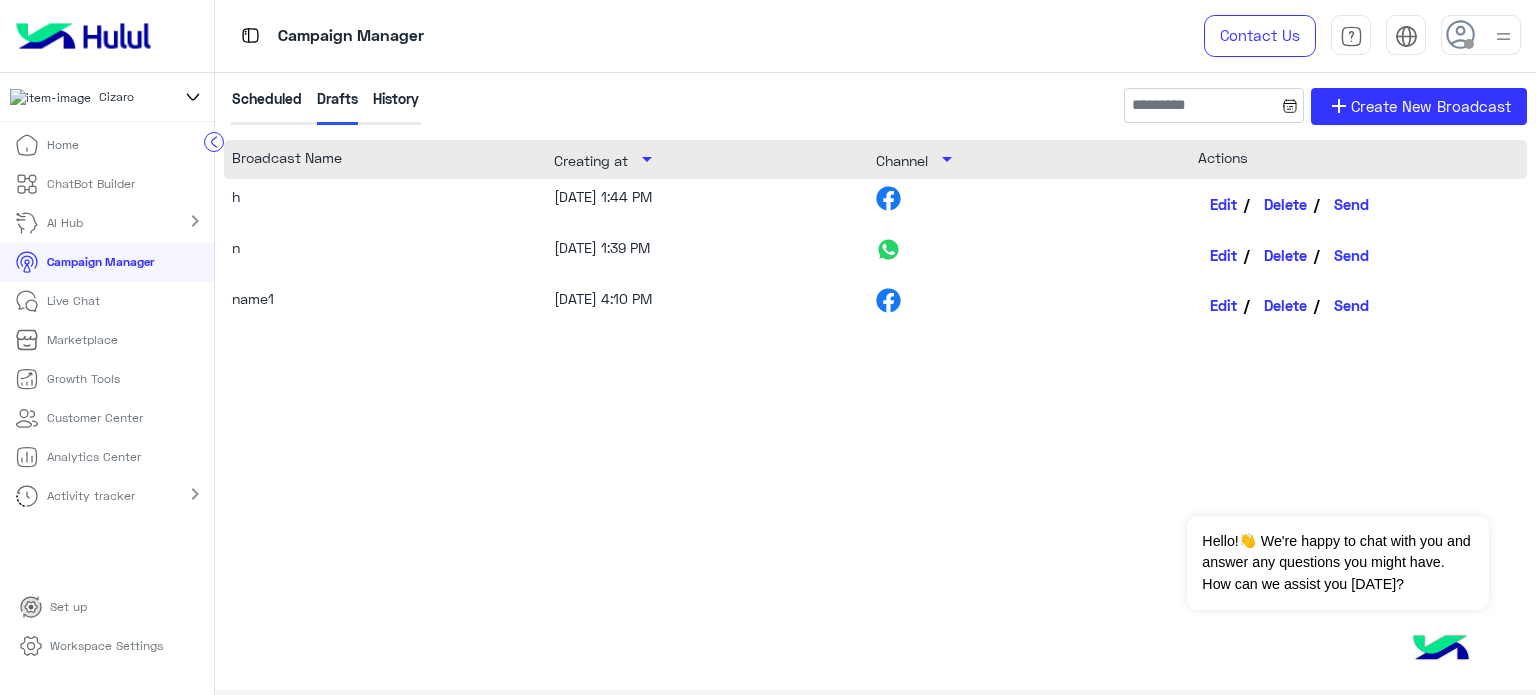 click on "AI Hub" at bounding box center (52, 223) 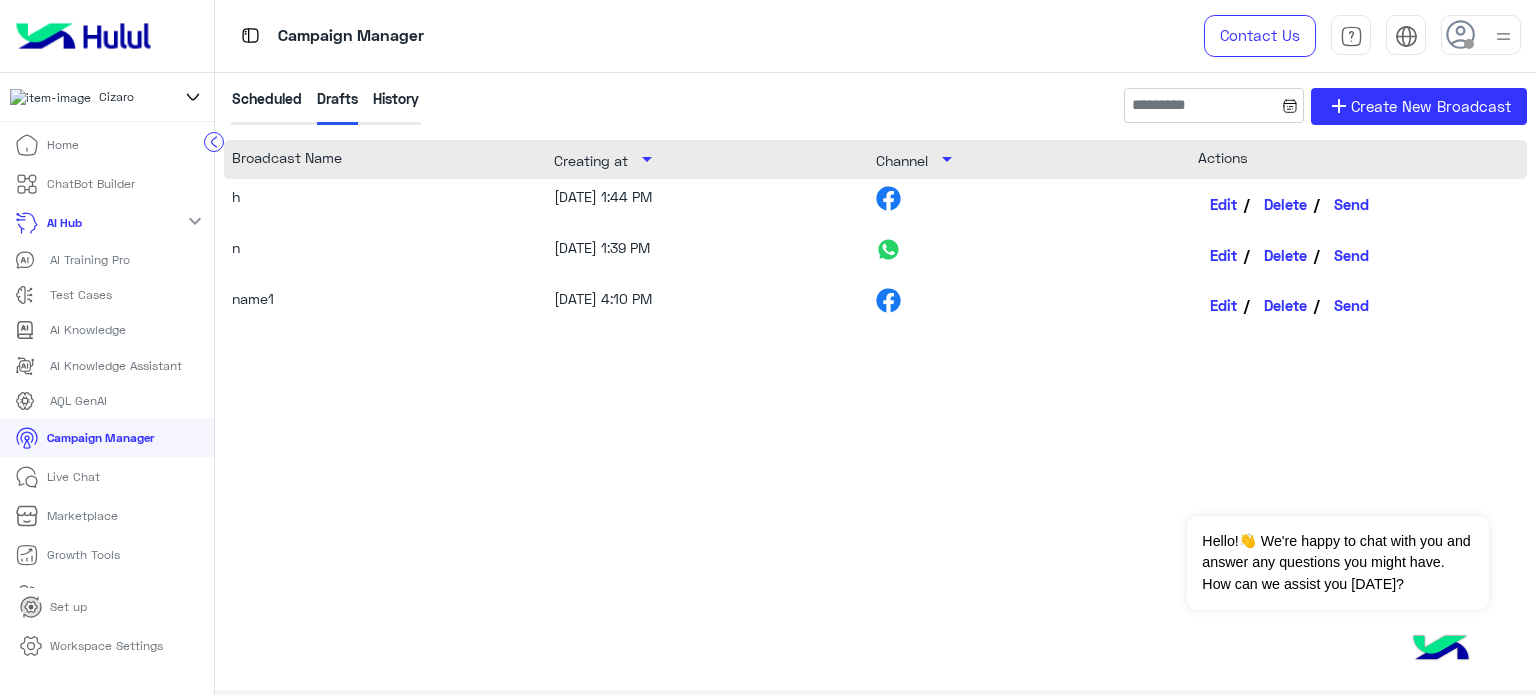 click on "h 6/18/25, 1:44 PM  Edit   Delete   Send  n 6/18/25, 1:39 PM  Edit   Delete   Send  name1 12/13/23, 4:10 PM  Edit   Delete   Send" 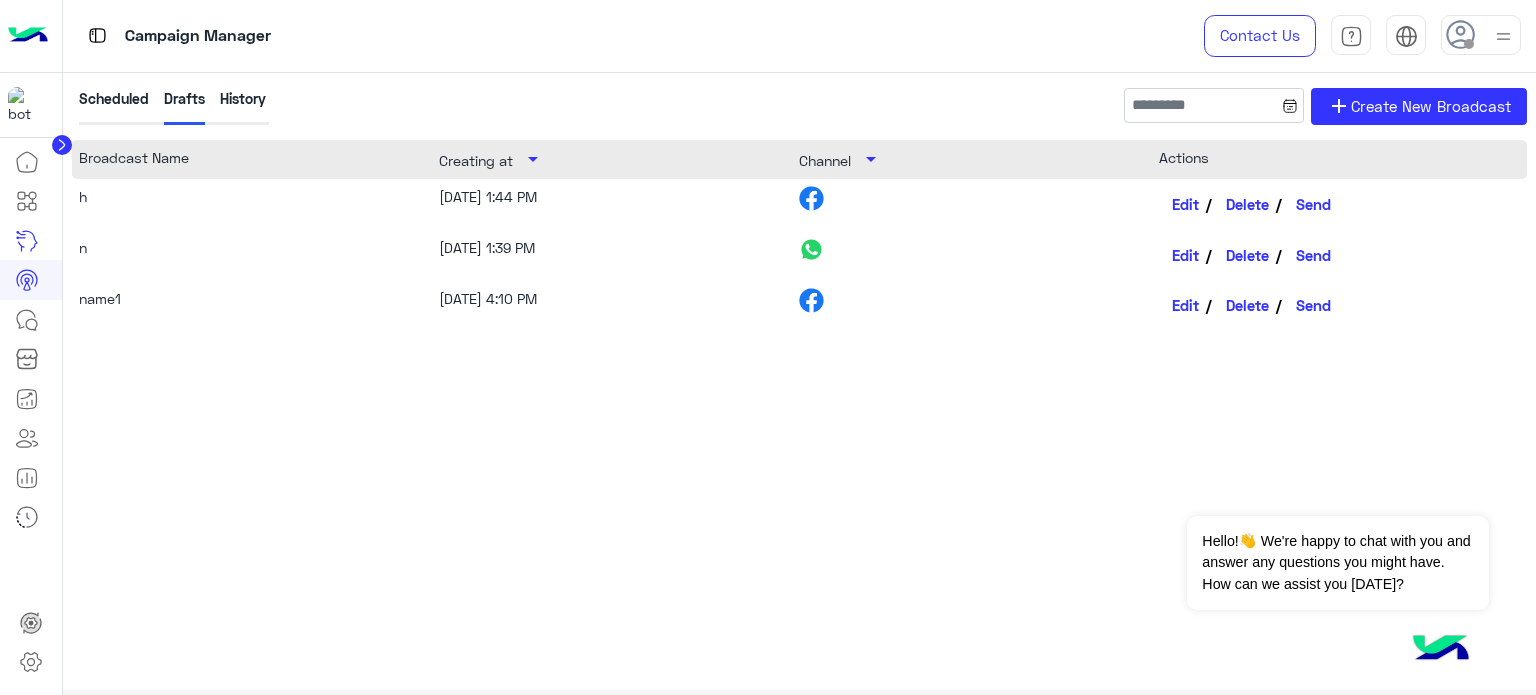 click 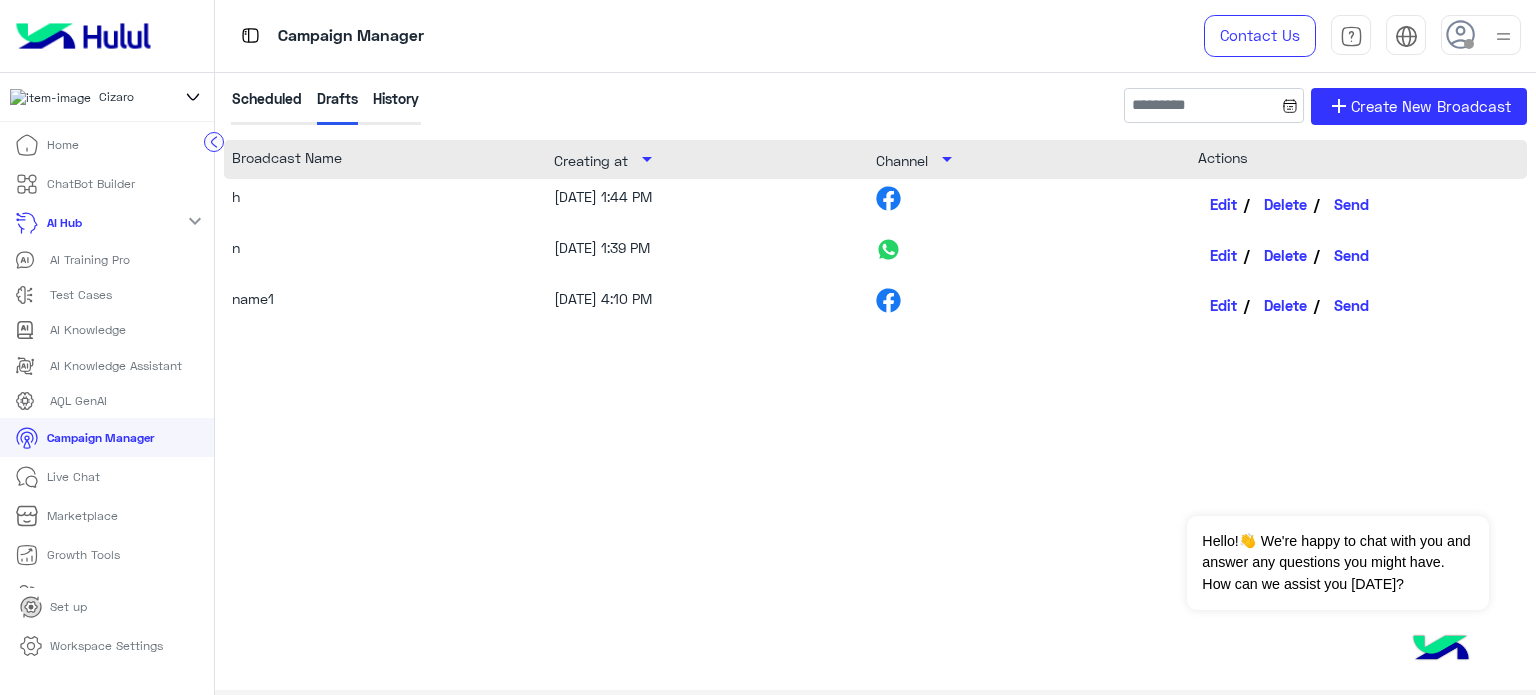 click on "Home" at bounding box center [63, 145] 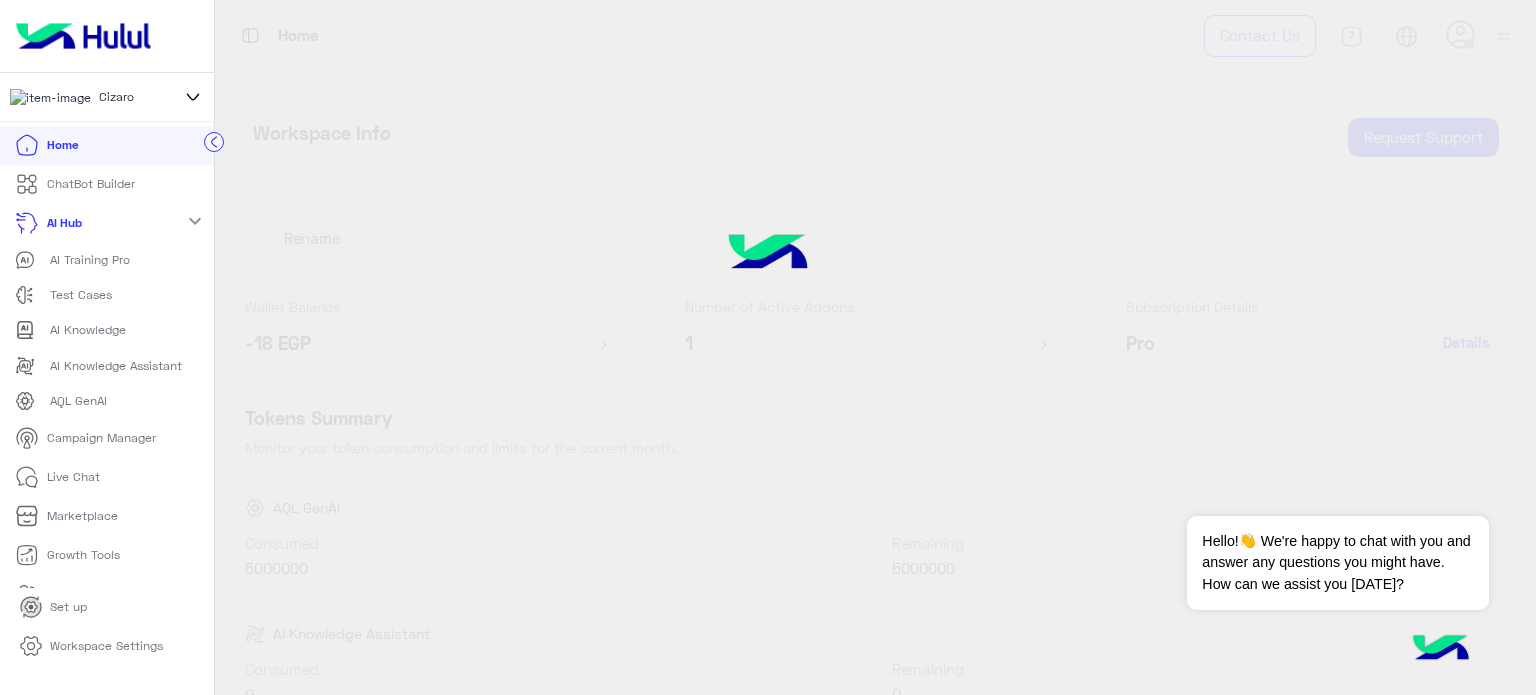 click on "AI Hub  expand_more" 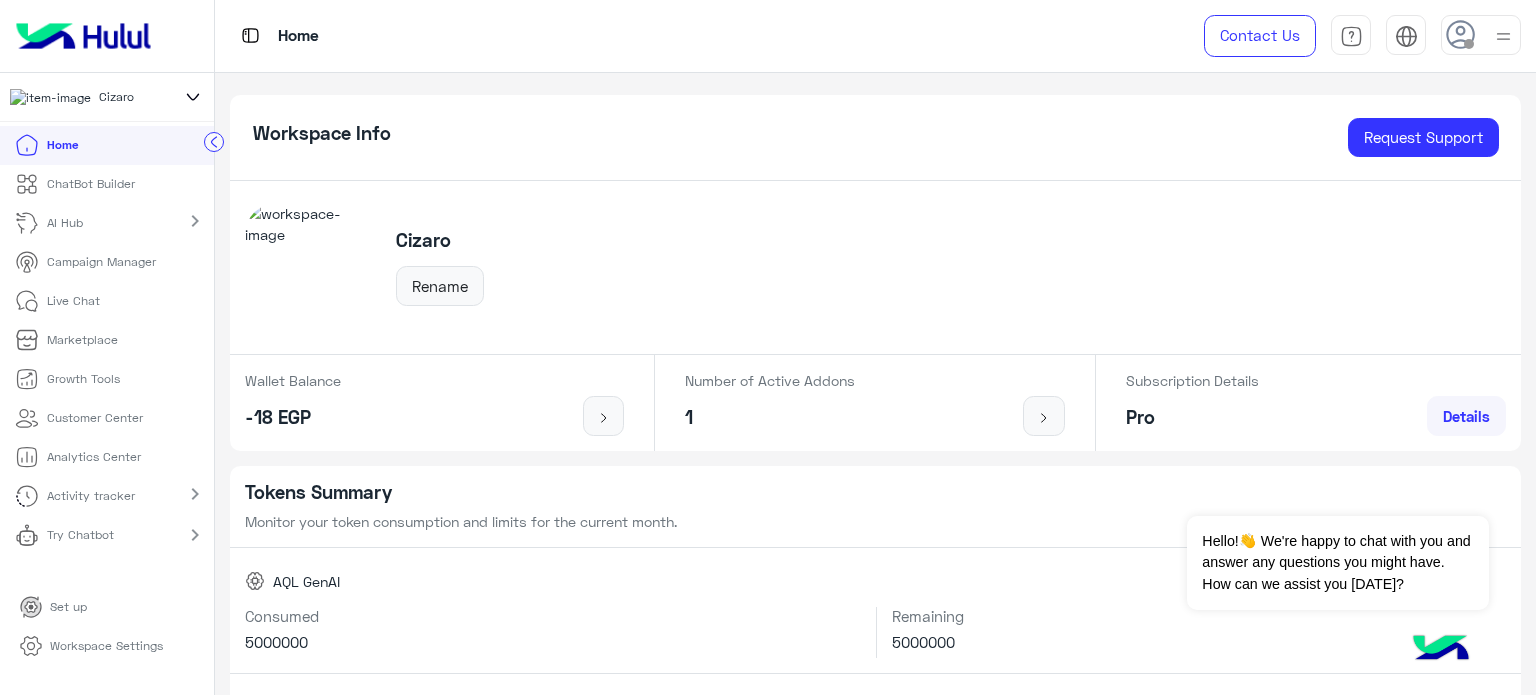 click on "Workspace Settings" at bounding box center (106, 646) 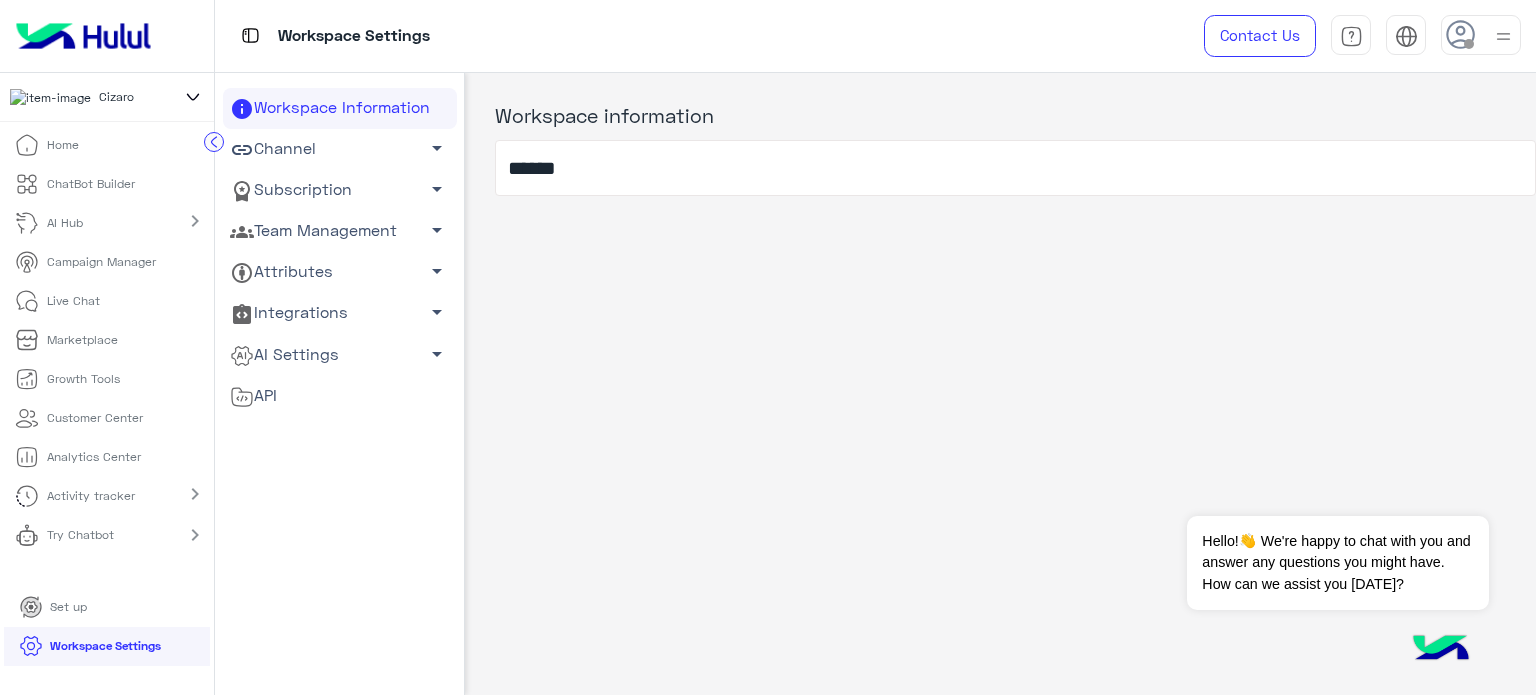 click on "Team Management   arrow_drop_down" 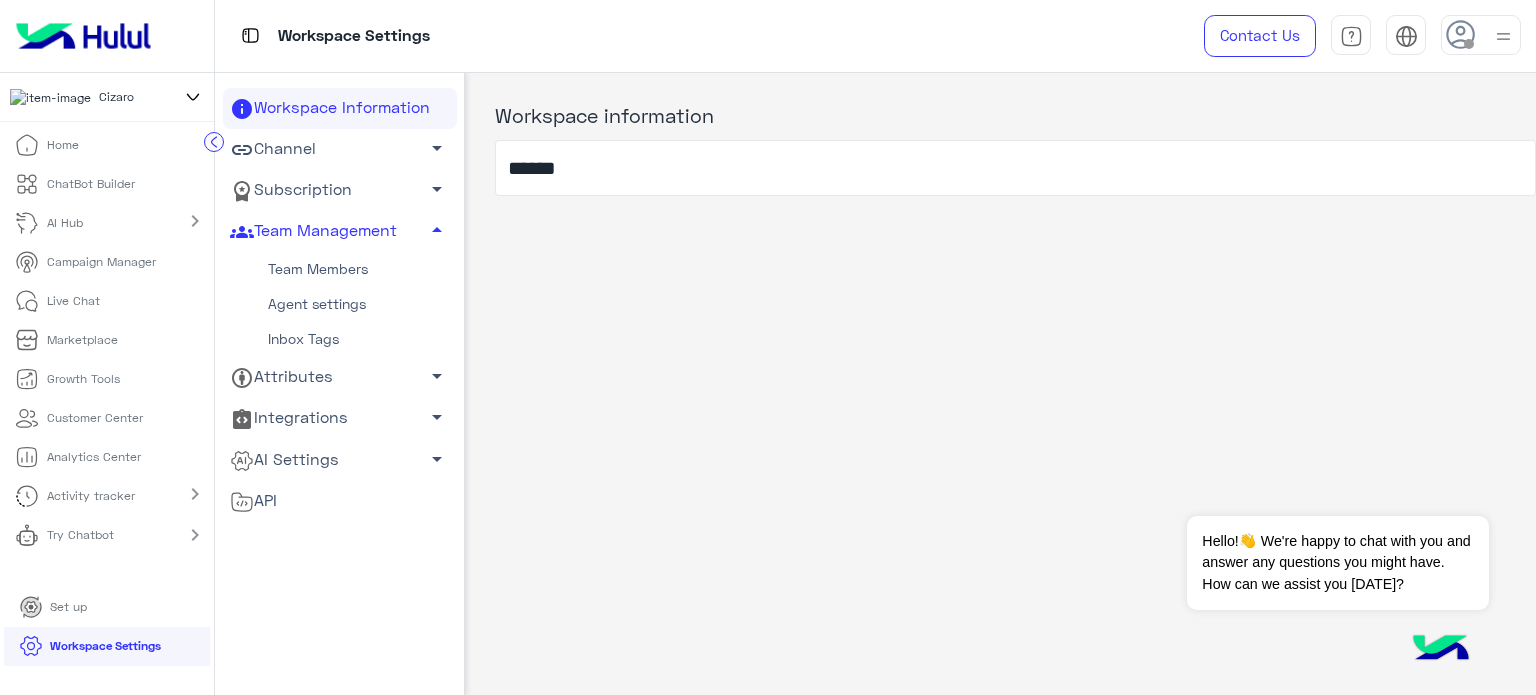 click on "Team Members" 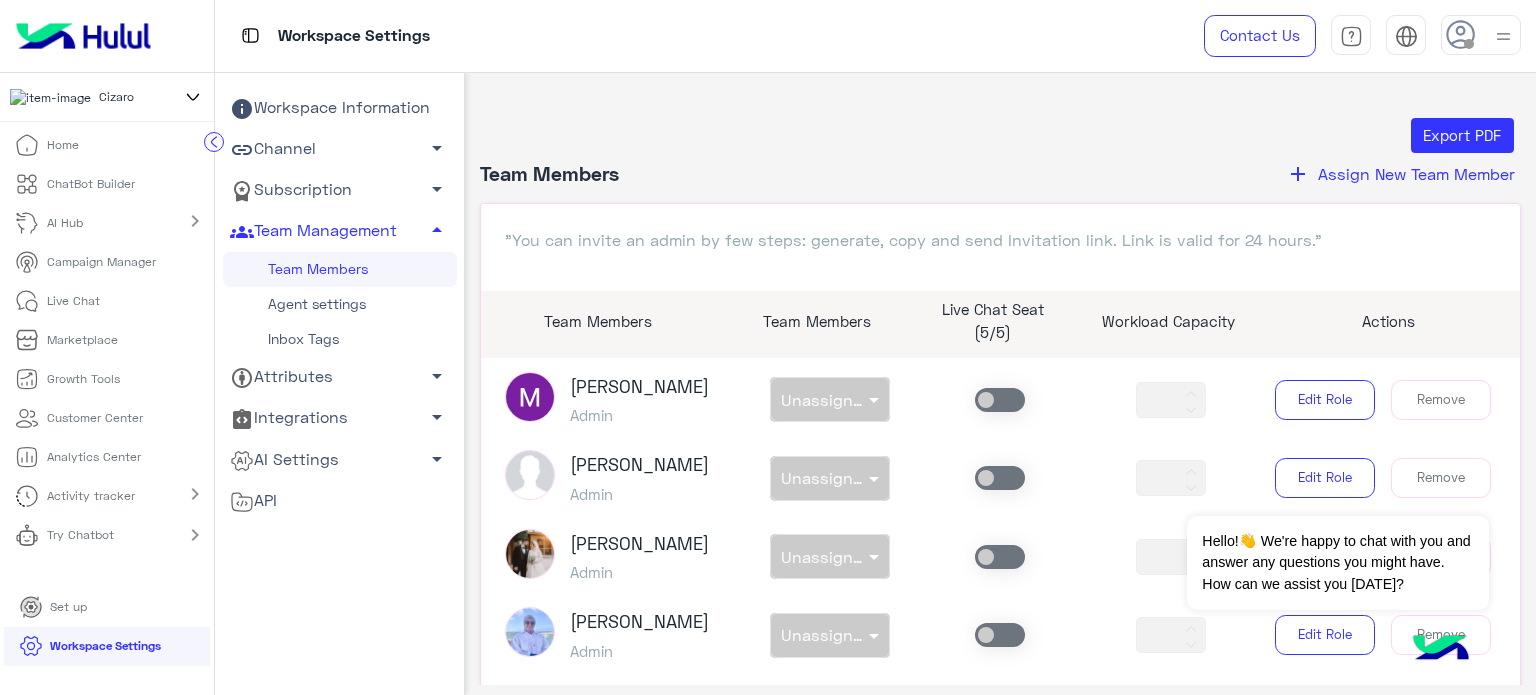 scroll, scrollTop: 1197, scrollLeft: 0, axis: vertical 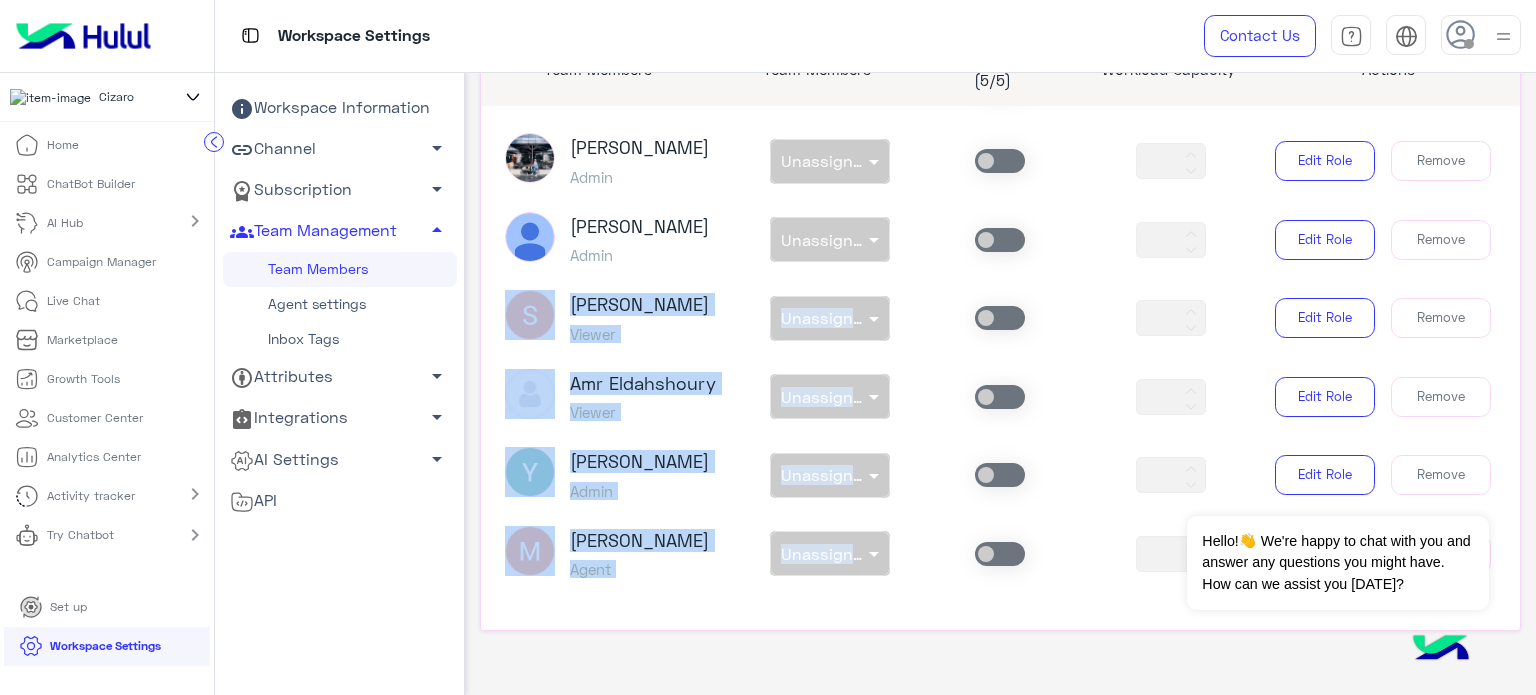 drag, startPoint x: 1506, startPoint y: 541, endPoint x: 1480, endPoint y: 248, distance: 294.15134 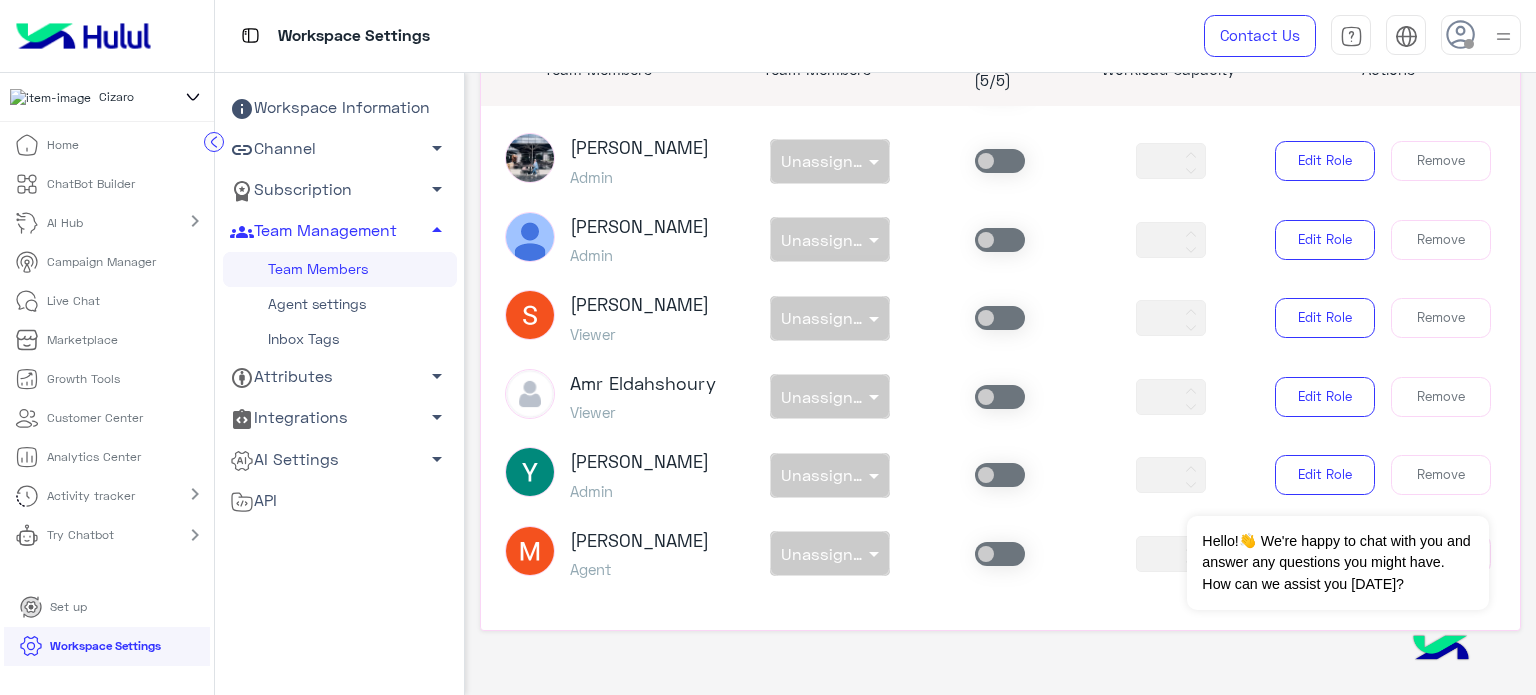 click on "non × Unassigned team" at bounding box center (830, 553) 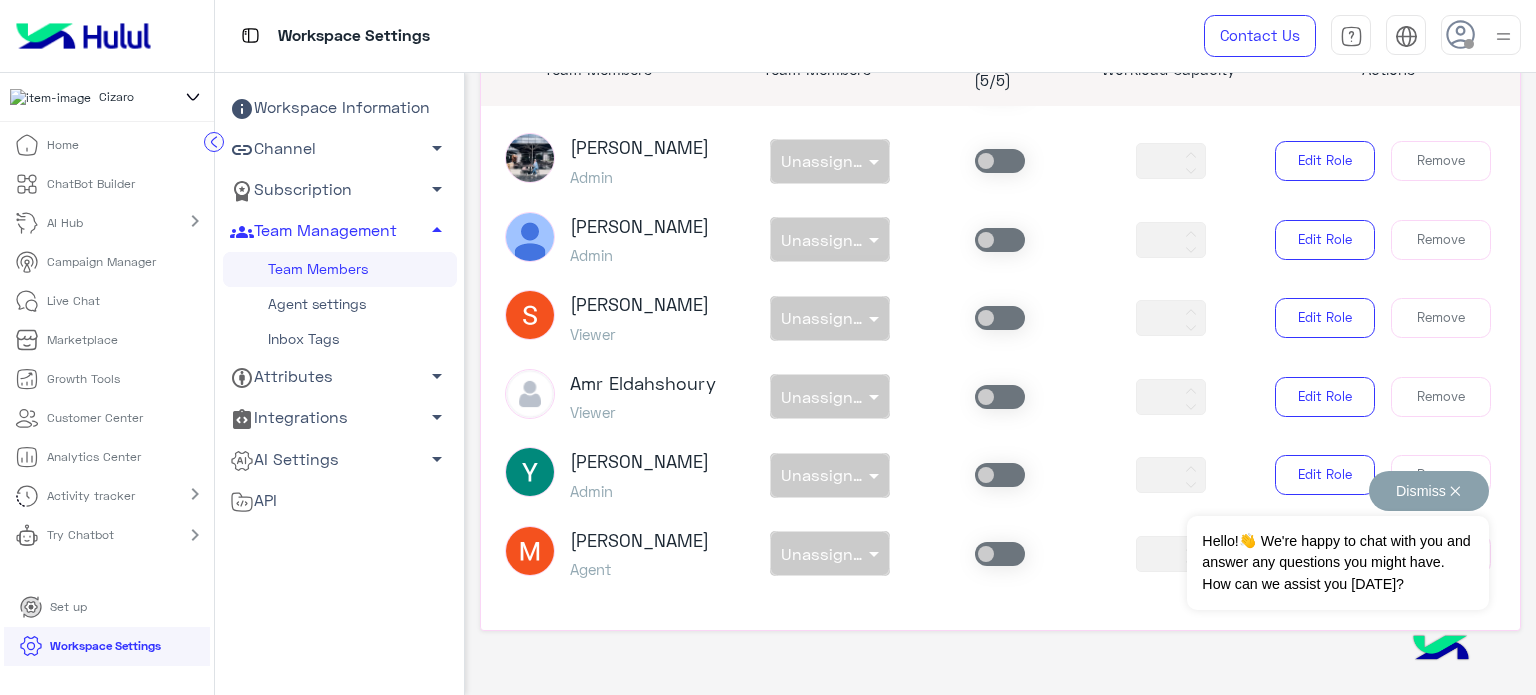 click on "Dismiss ✕" at bounding box center (1429, 491) 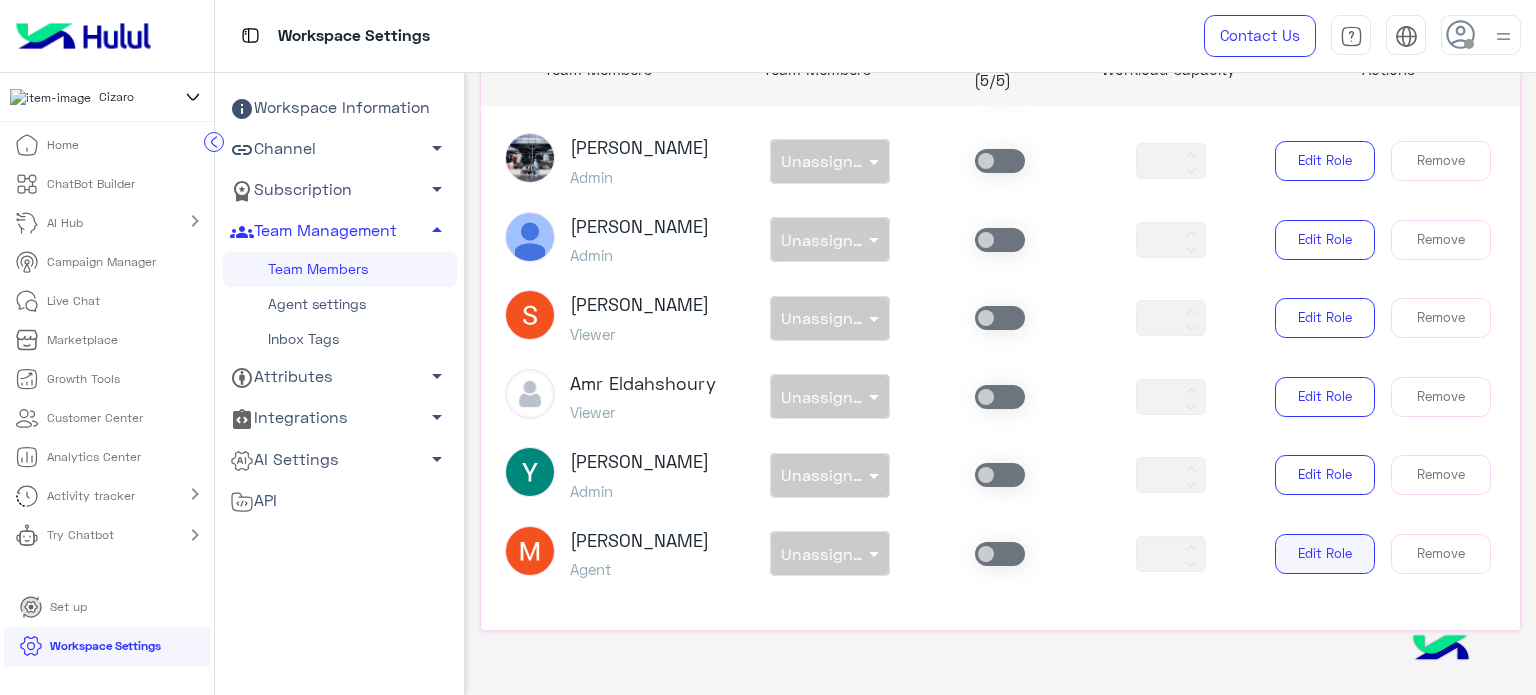click on "Edit Role" 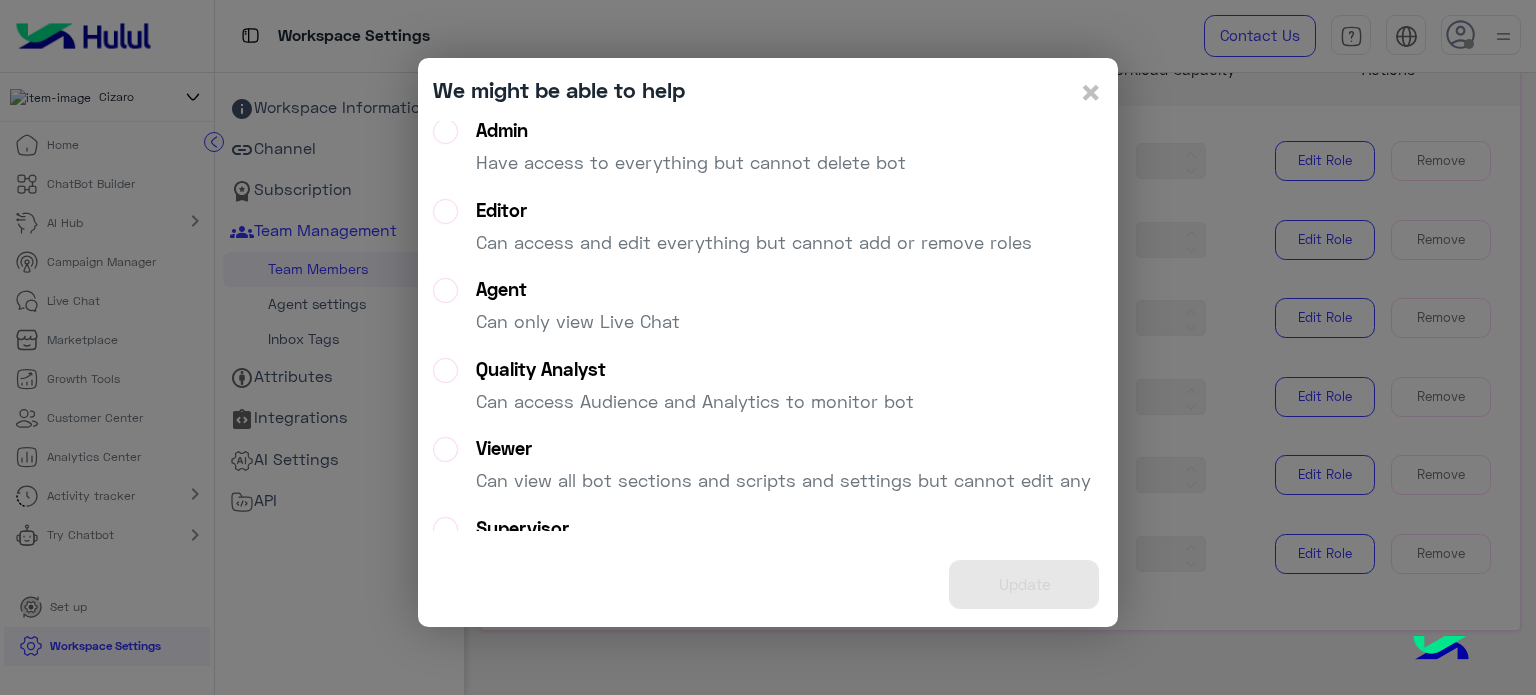 scroll, scrollTop: 0, scrollLeft: 0, axis: both 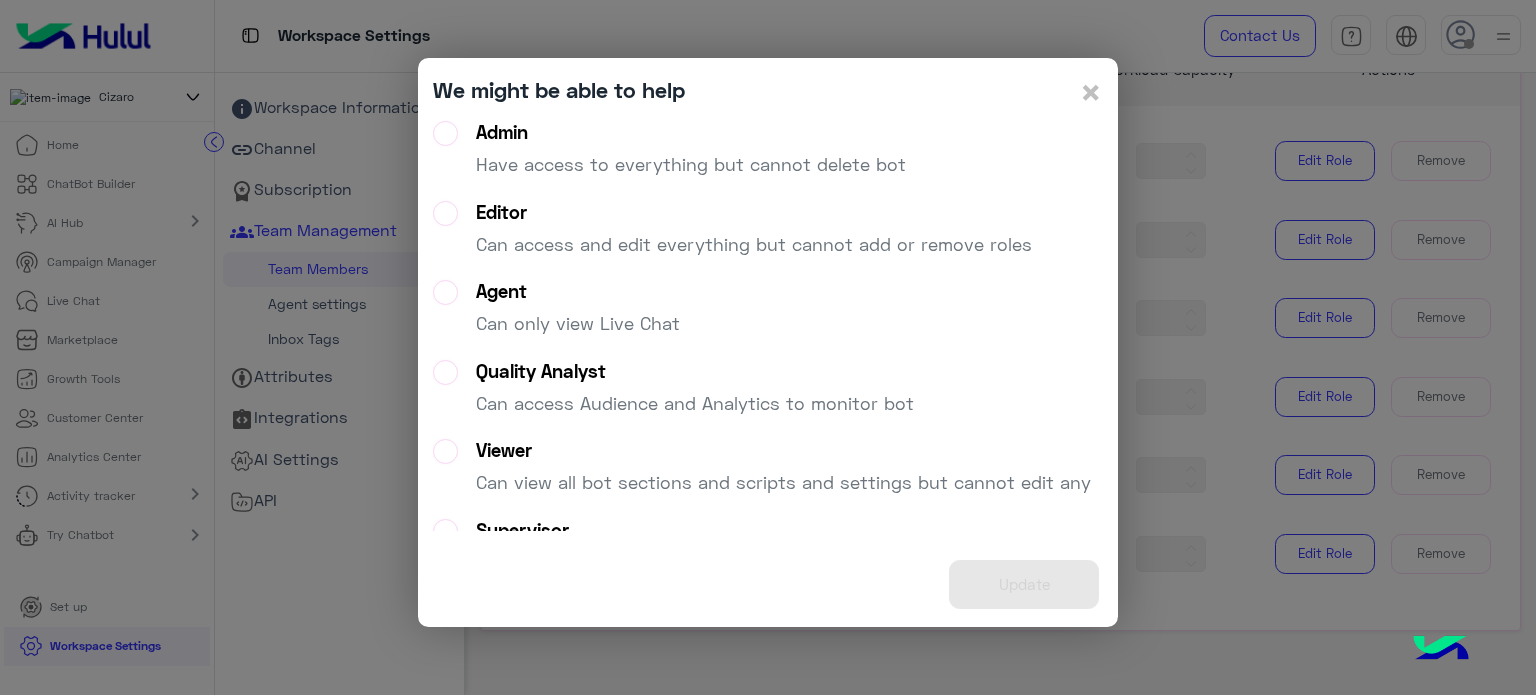 click on "We might be able to help  ×  Admin   Have access to everything but cannot delete bot   Editor   Can access and edit everything but cannot add or remove roles   Agent   Can only view Live Chat   Quality Analyst   Can access Audience and Analytics to monitor bot   Viewer   Can view all bot sections and scripts and settings but cannot edit any   Supervisor   Can supervise of bot's team and assign new roles   App Manager   Can manager channels that are connected to bot and connect new channels   Update" 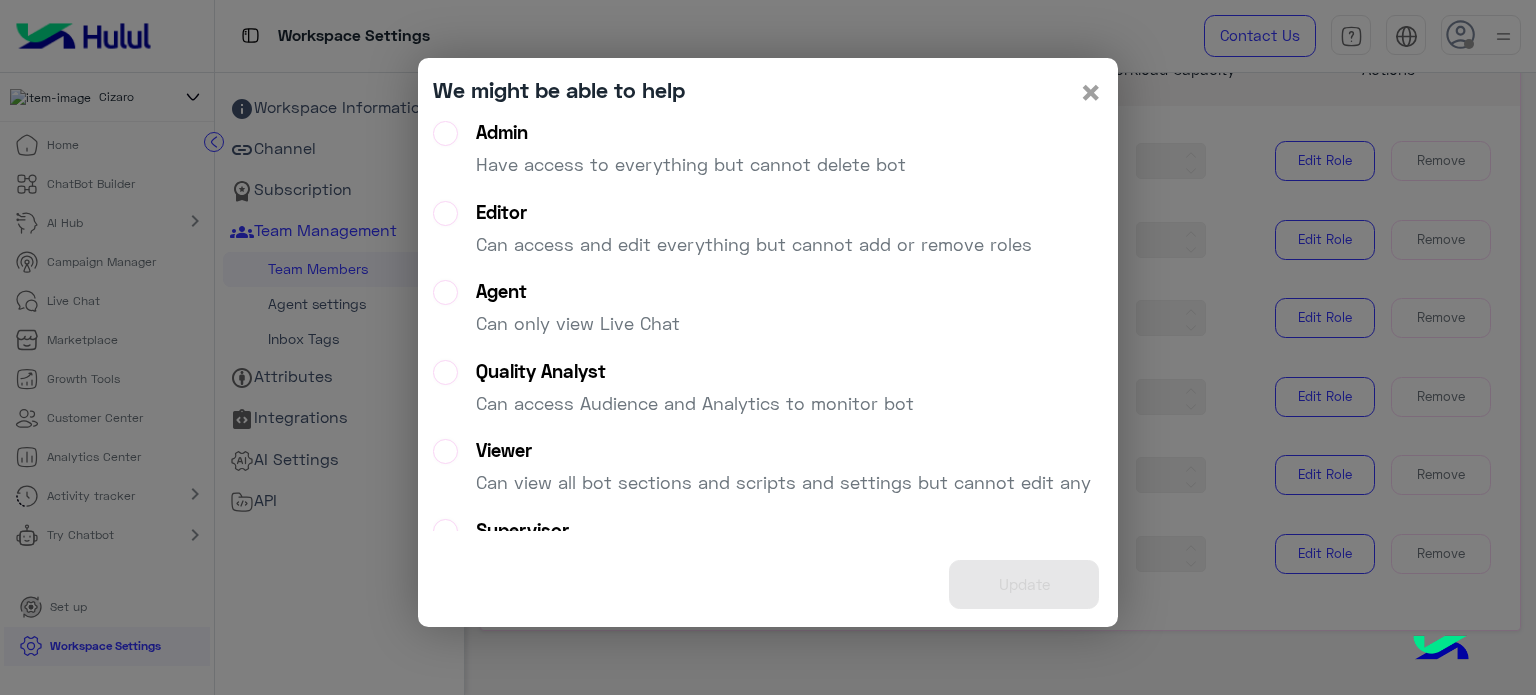 click on "×" 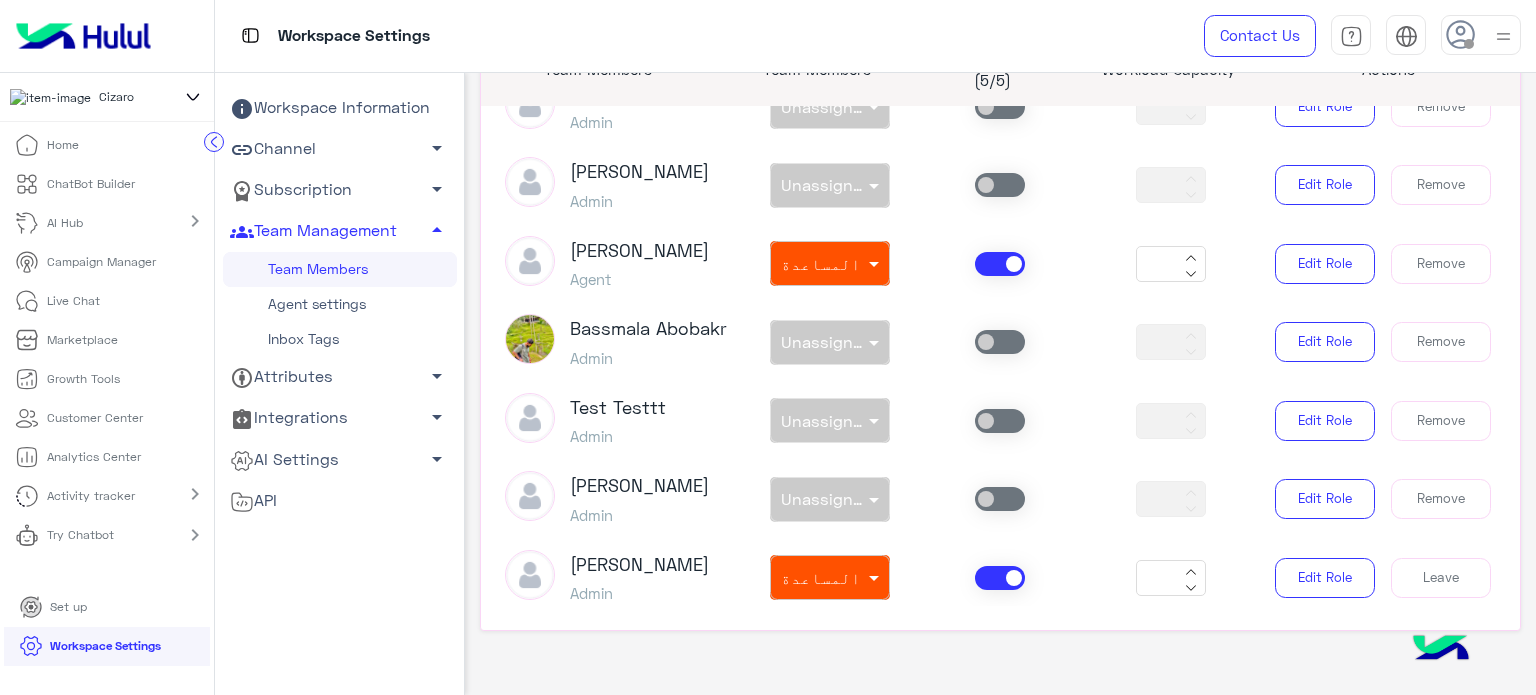 scroll, scrollTop: 1473, scrollLeft: 0, axis: vertical 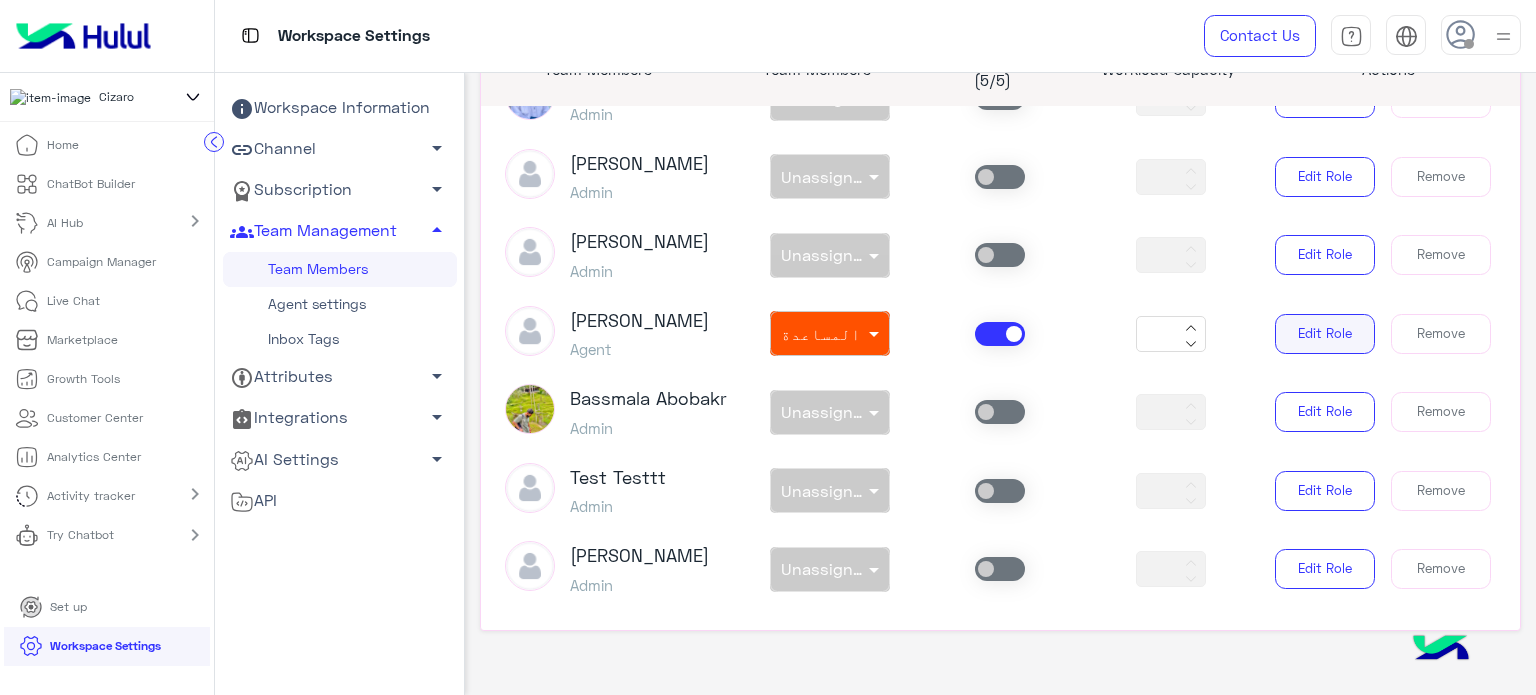 click on "Edit Role" 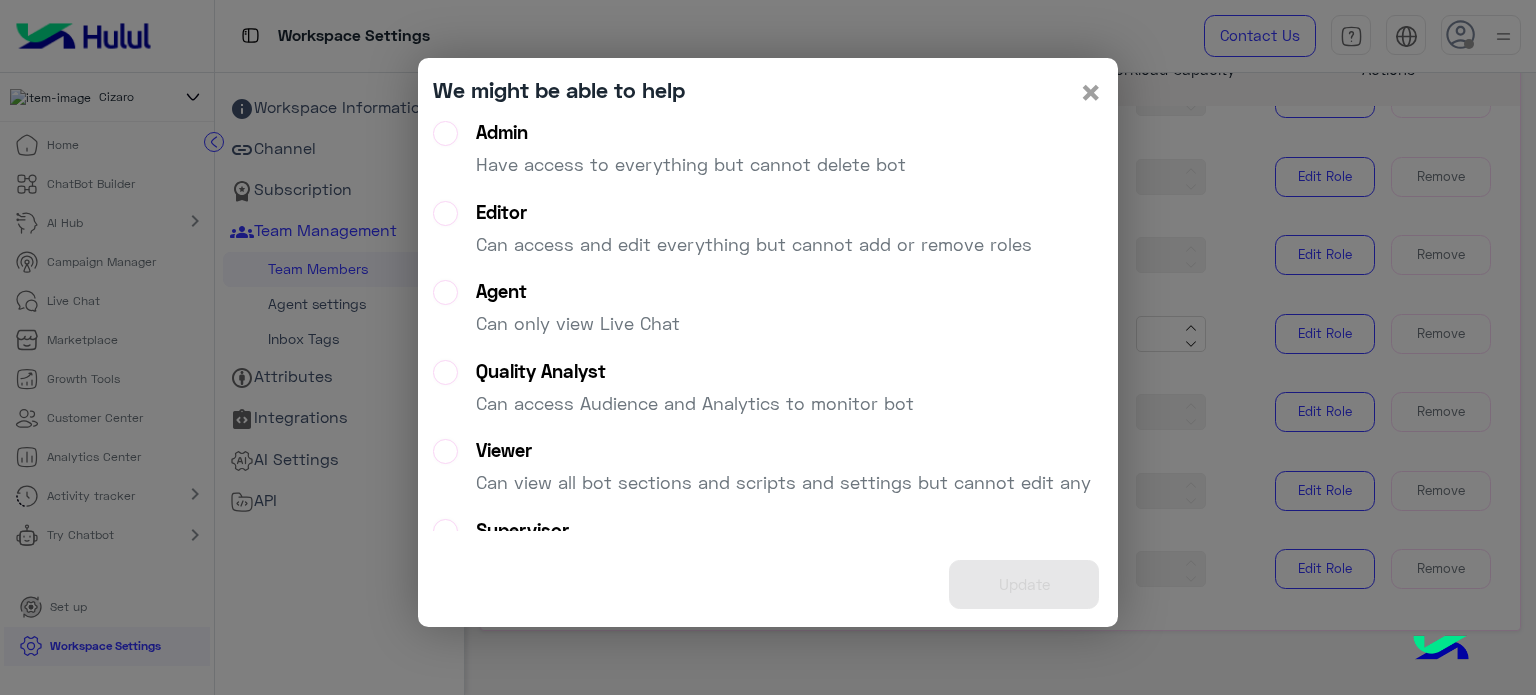 click on "×" 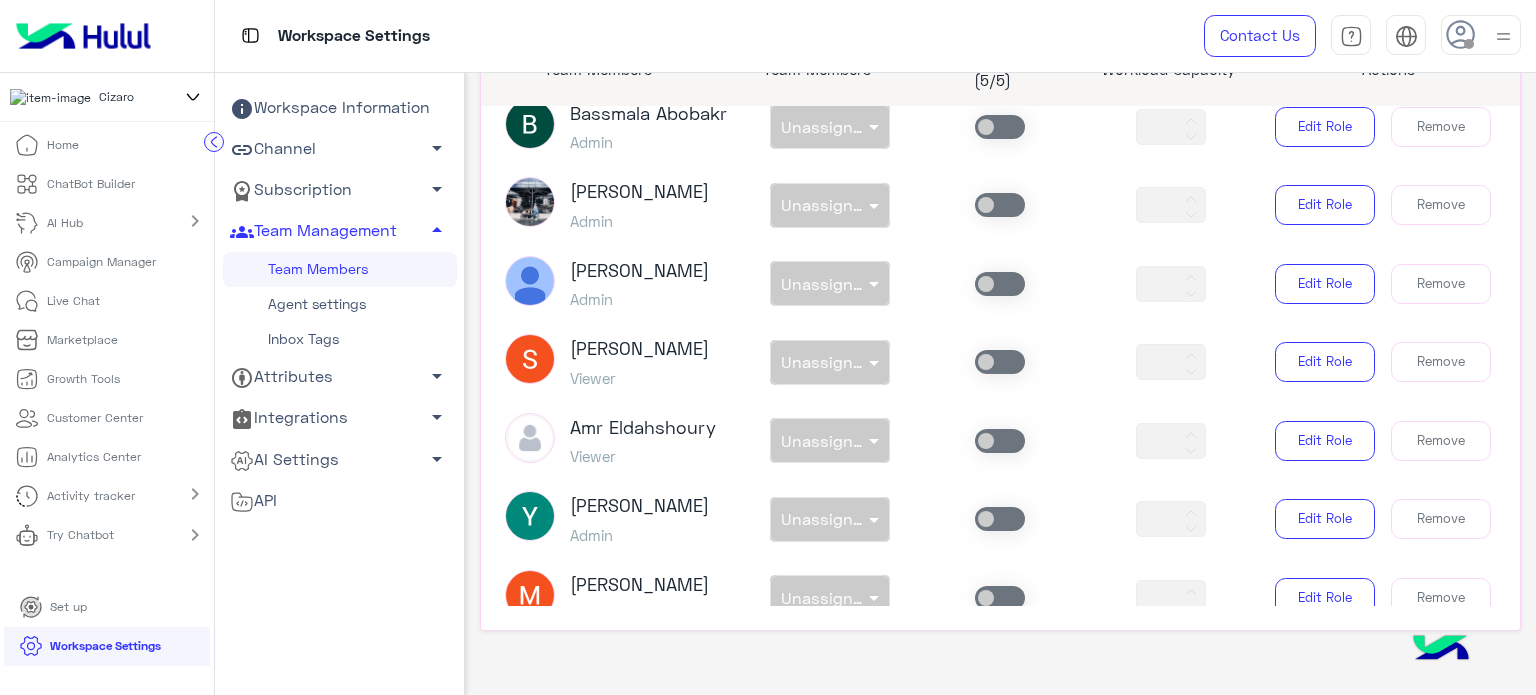 scroll, scrollTop: 2330, scrollLeft: 0, axis: vertical 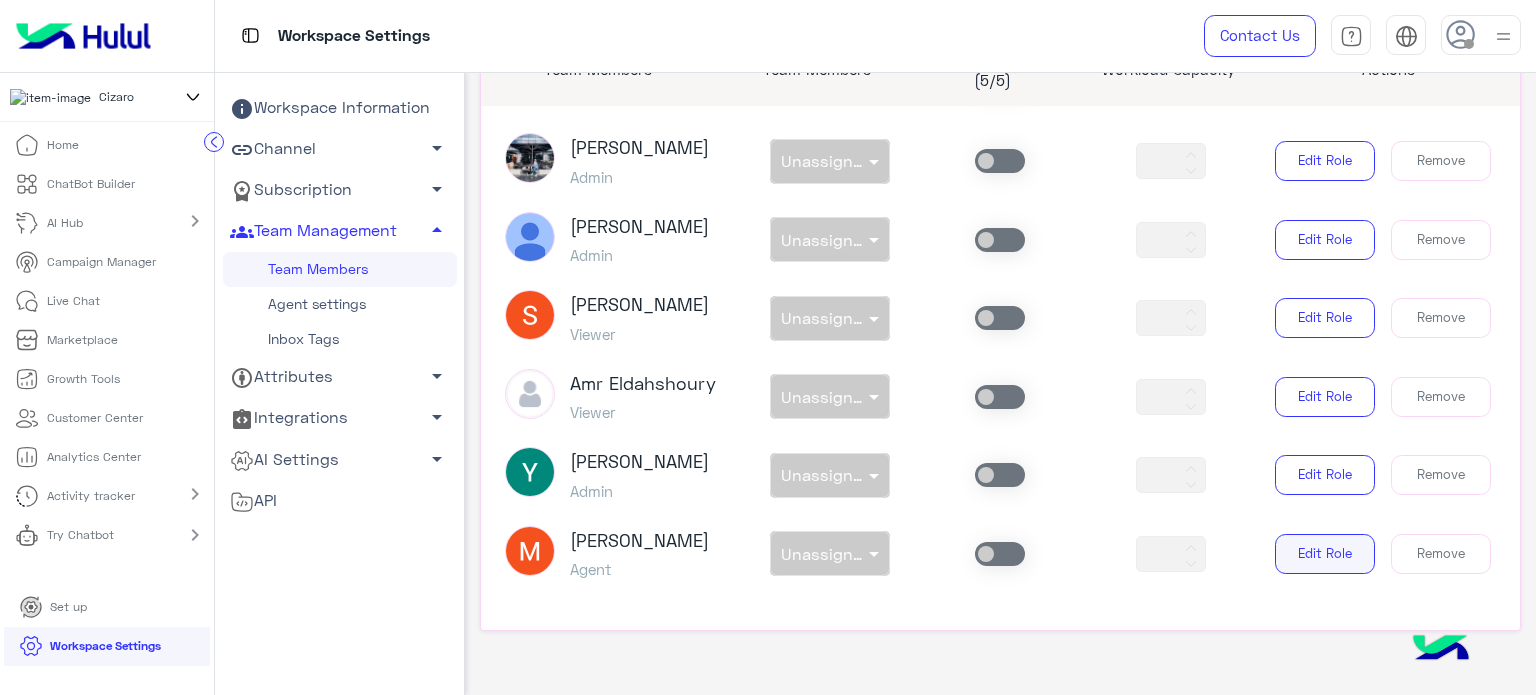 click on "Edit Role" 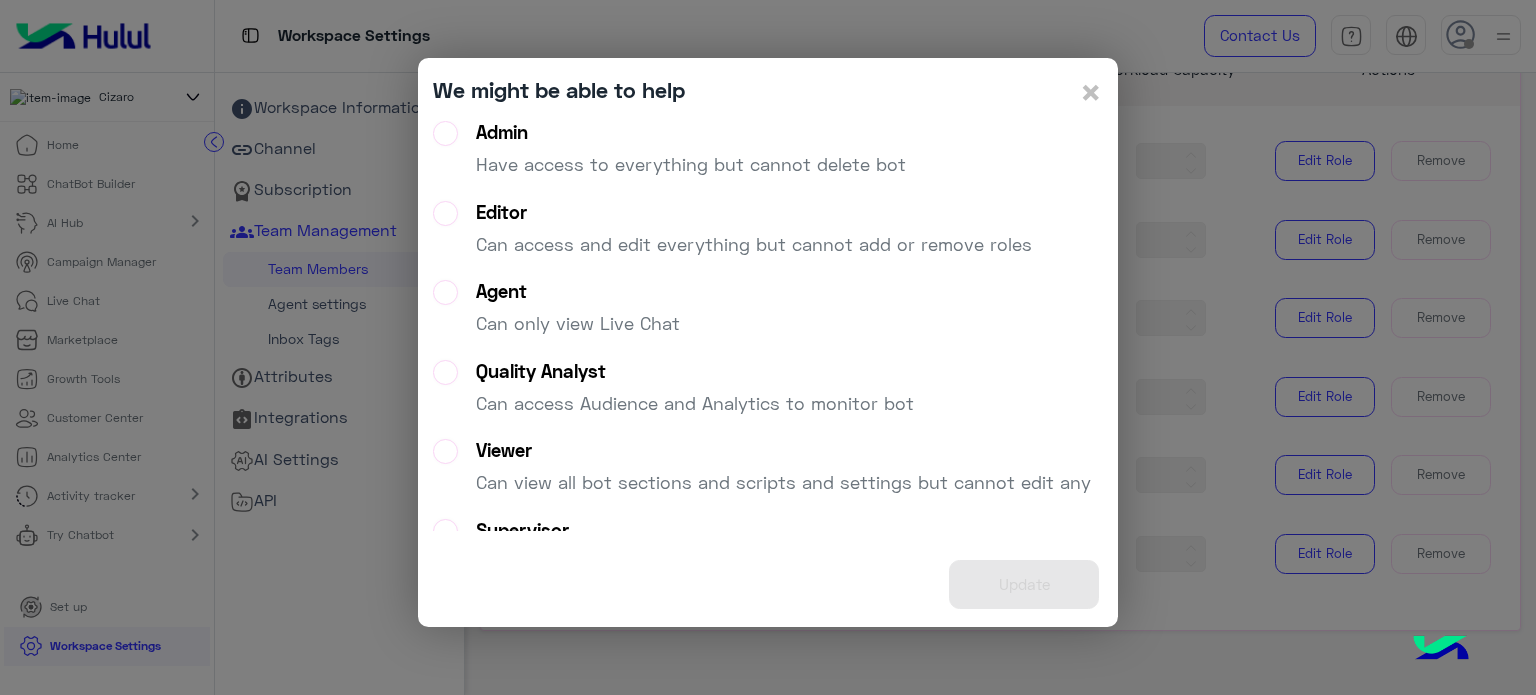 click on "Agent   Can only view Live Chat" 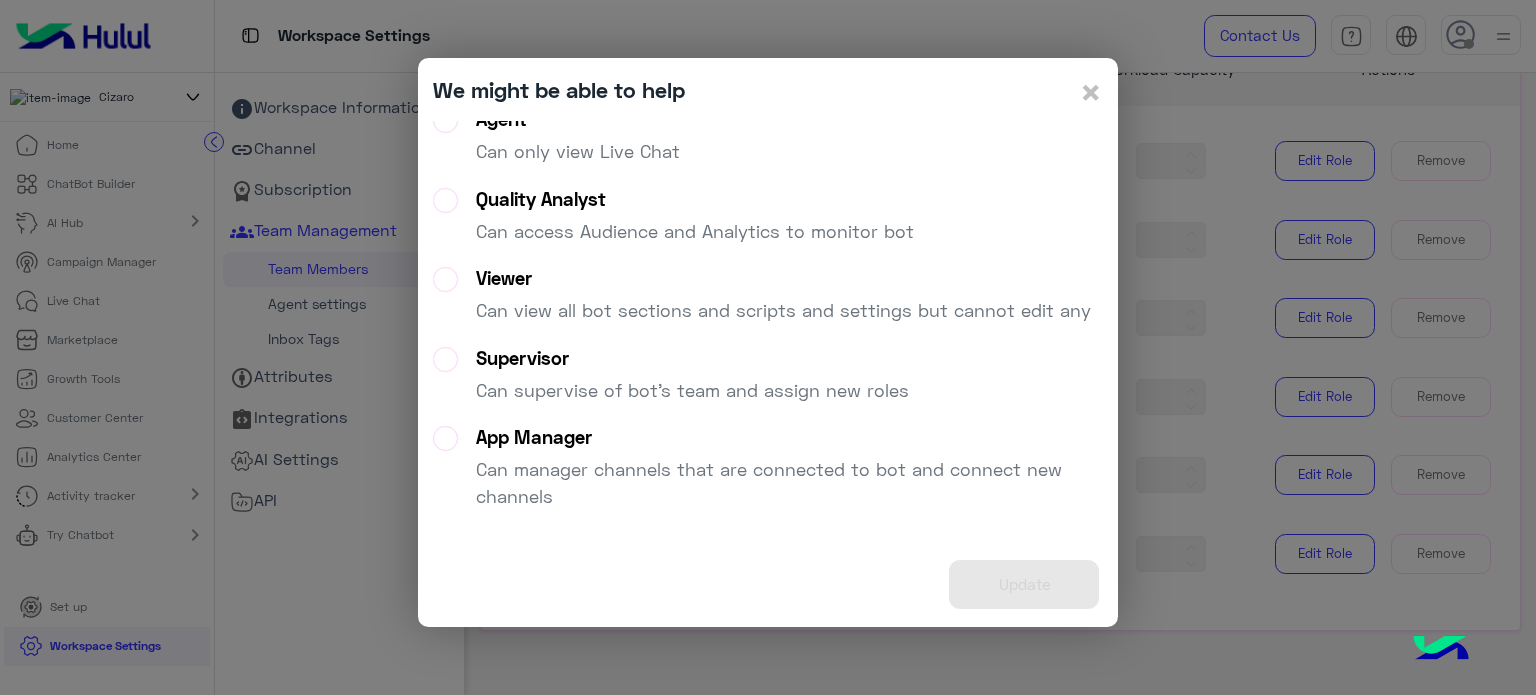 scroll, scrollTop: 0, scrollLeft: 0, axis: both 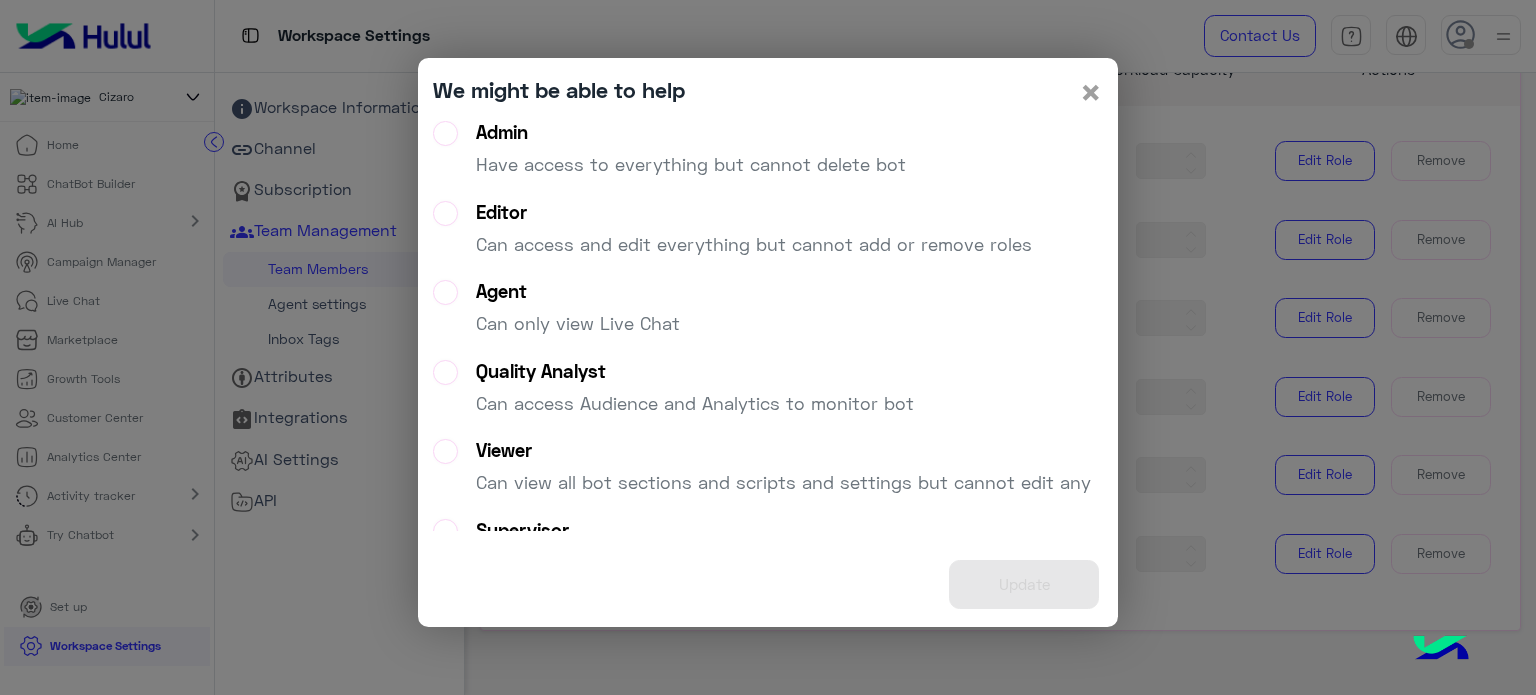 click on "×" 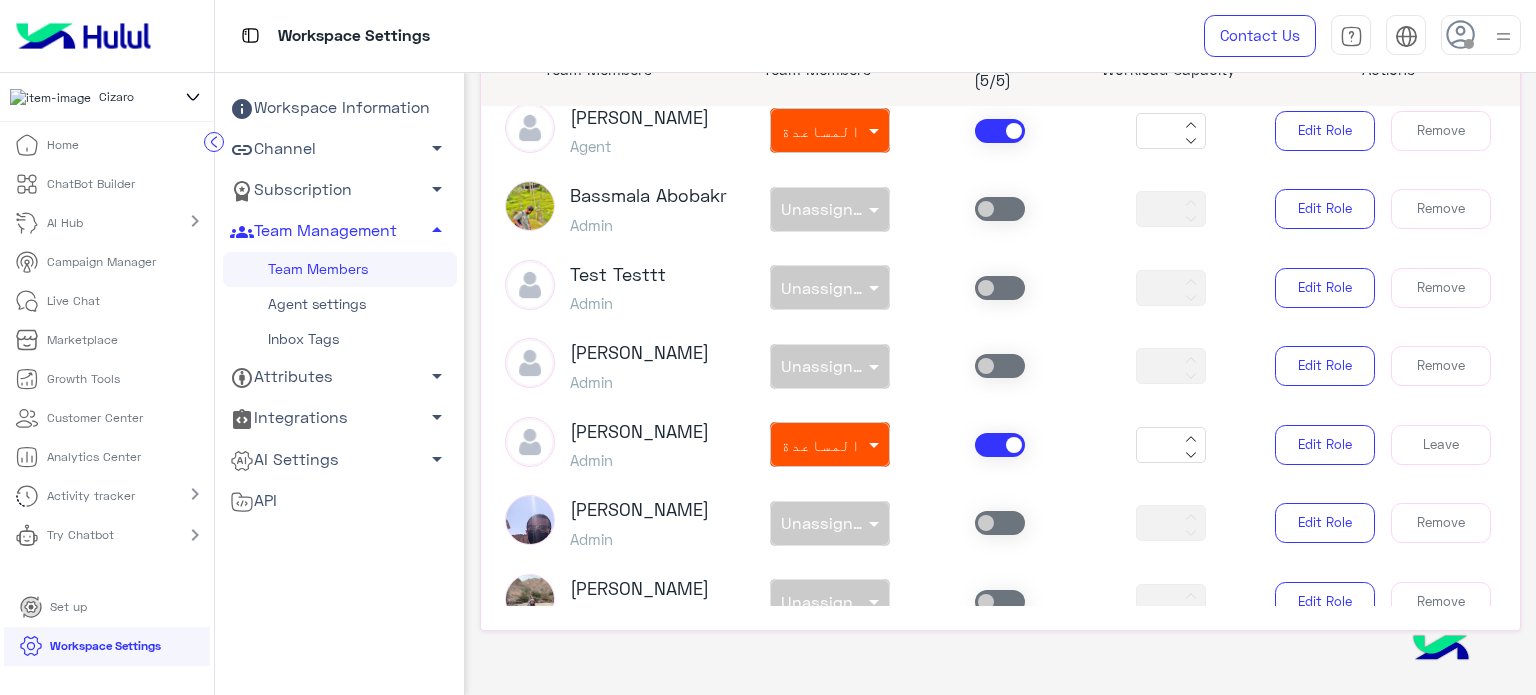 scroll, scrollTop: 1685, scrollLeft: 0, axis: vertical 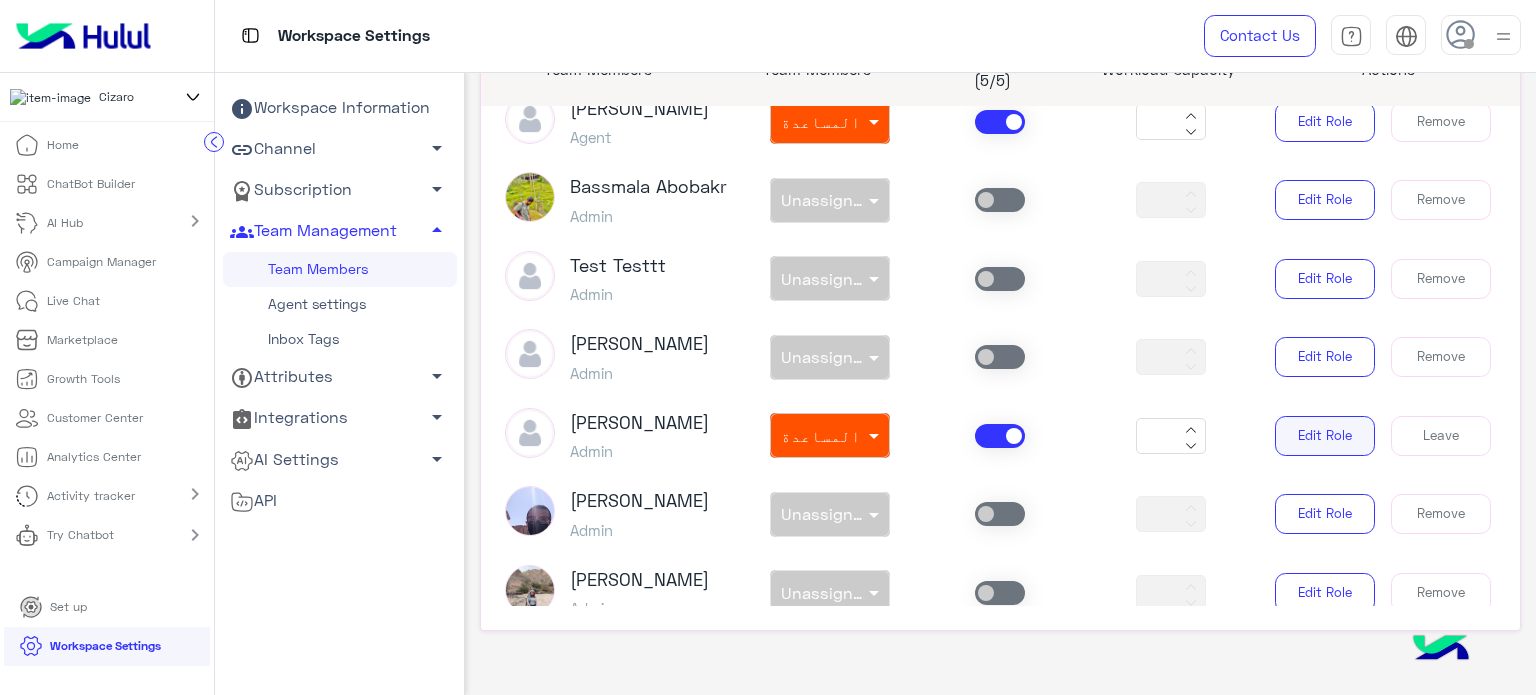 click on "Edit Role" 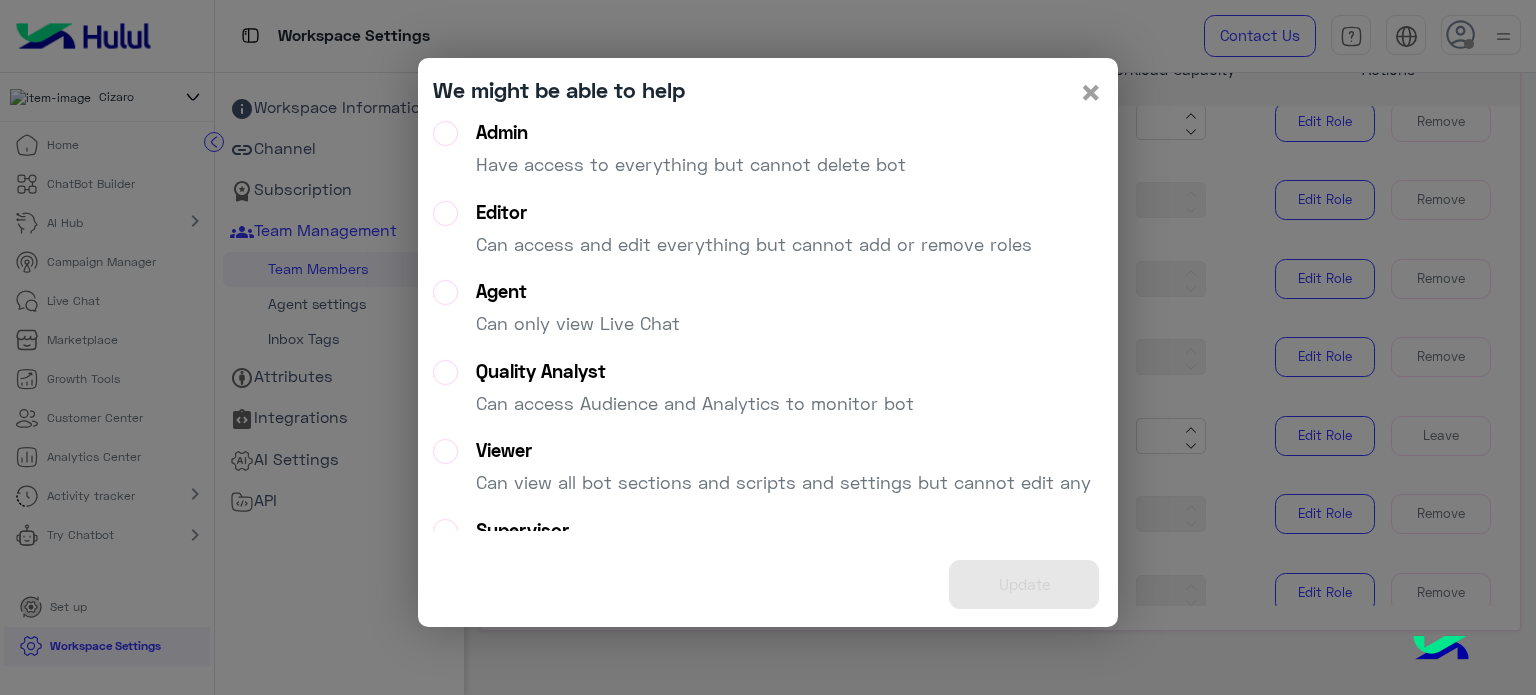 click on "We might be able to help  ×  Admin   Have access to everything but cannot delete bot   Editor   Can access and edit everything but cannot add or remove roles   Agent   Can only view Live Chat   Quality Analyst   Can access Audience and Analytics to monitor bot   Viewer   Can view all bot sections and scripts and settings but cannot edit any   Supervisor   Can supervise of bot's team and assign new roles   App Manager   Can manager channels that are connected to bot and connect new channels   Update" 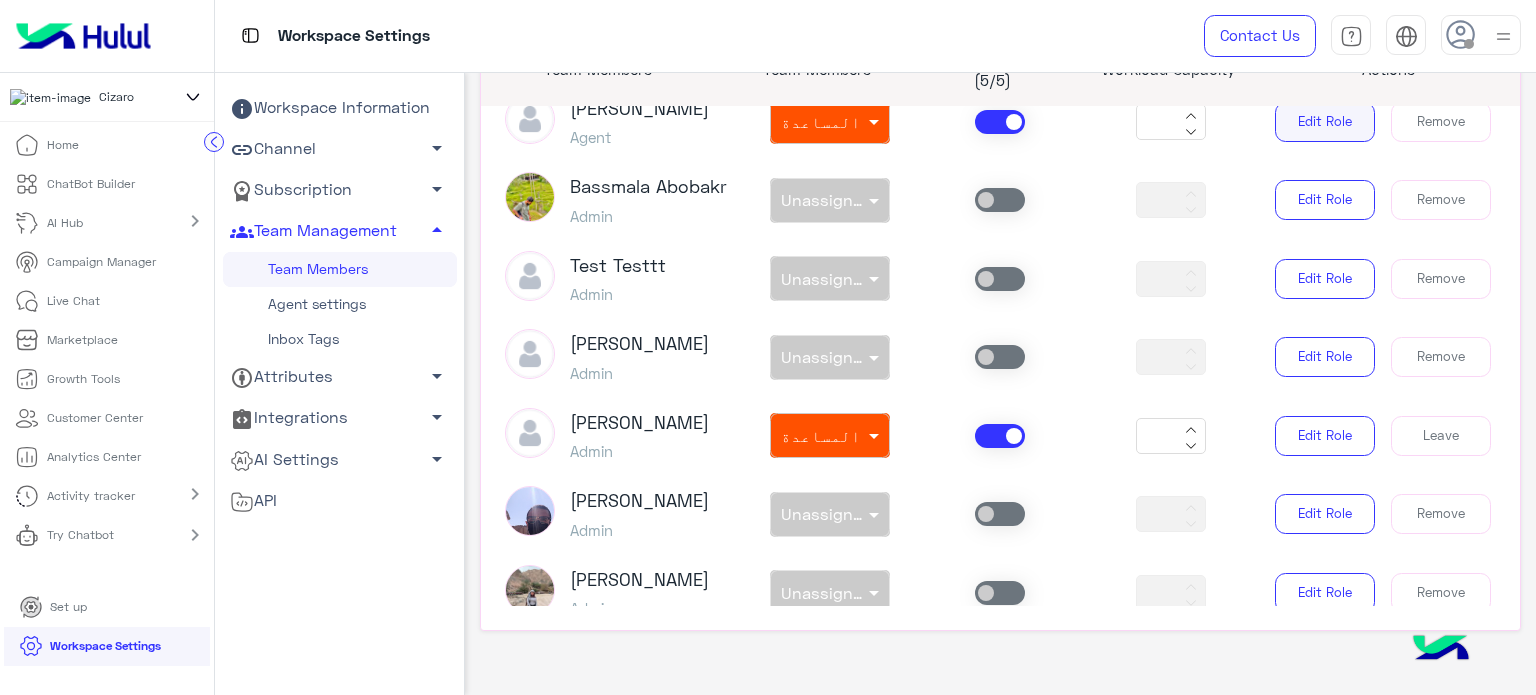 click on "Edit Role" 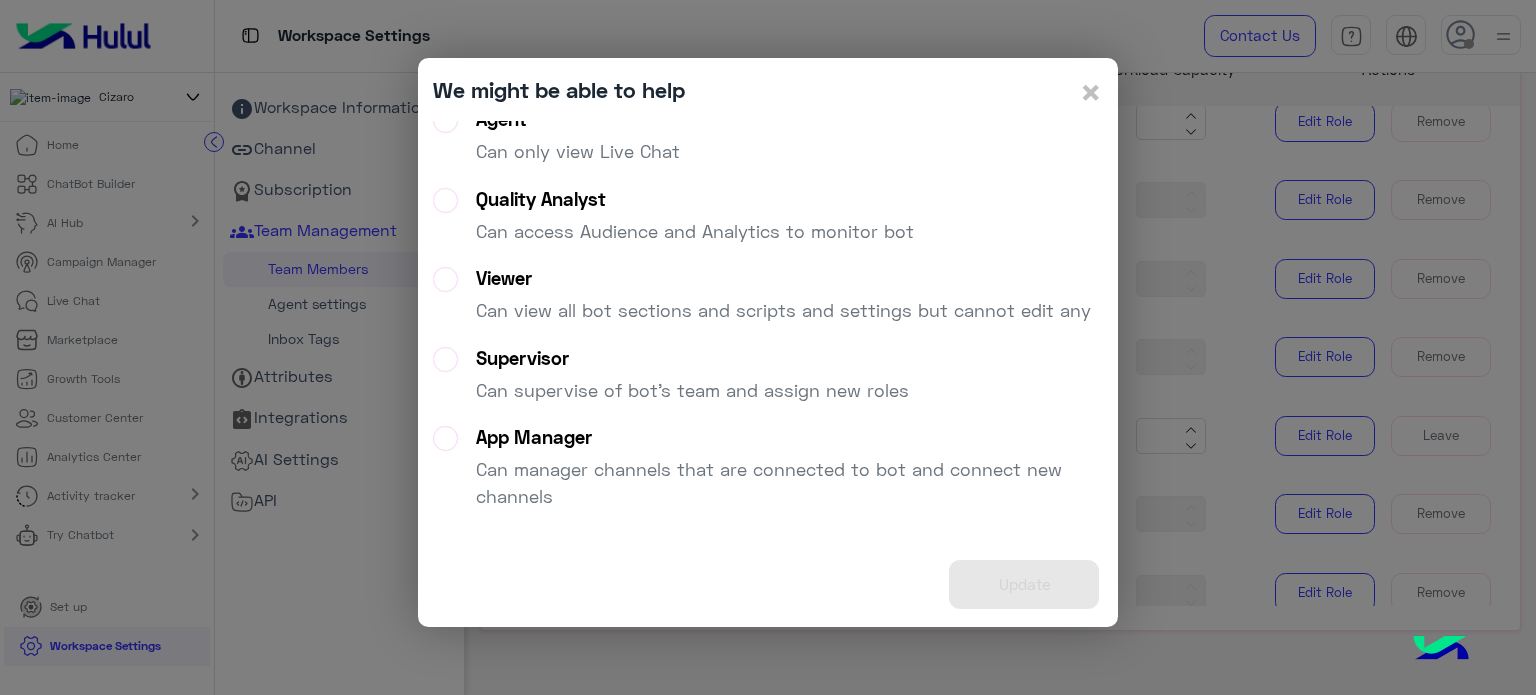 scroll, scrollTop: 0, scrollLeft: 0, axis: both 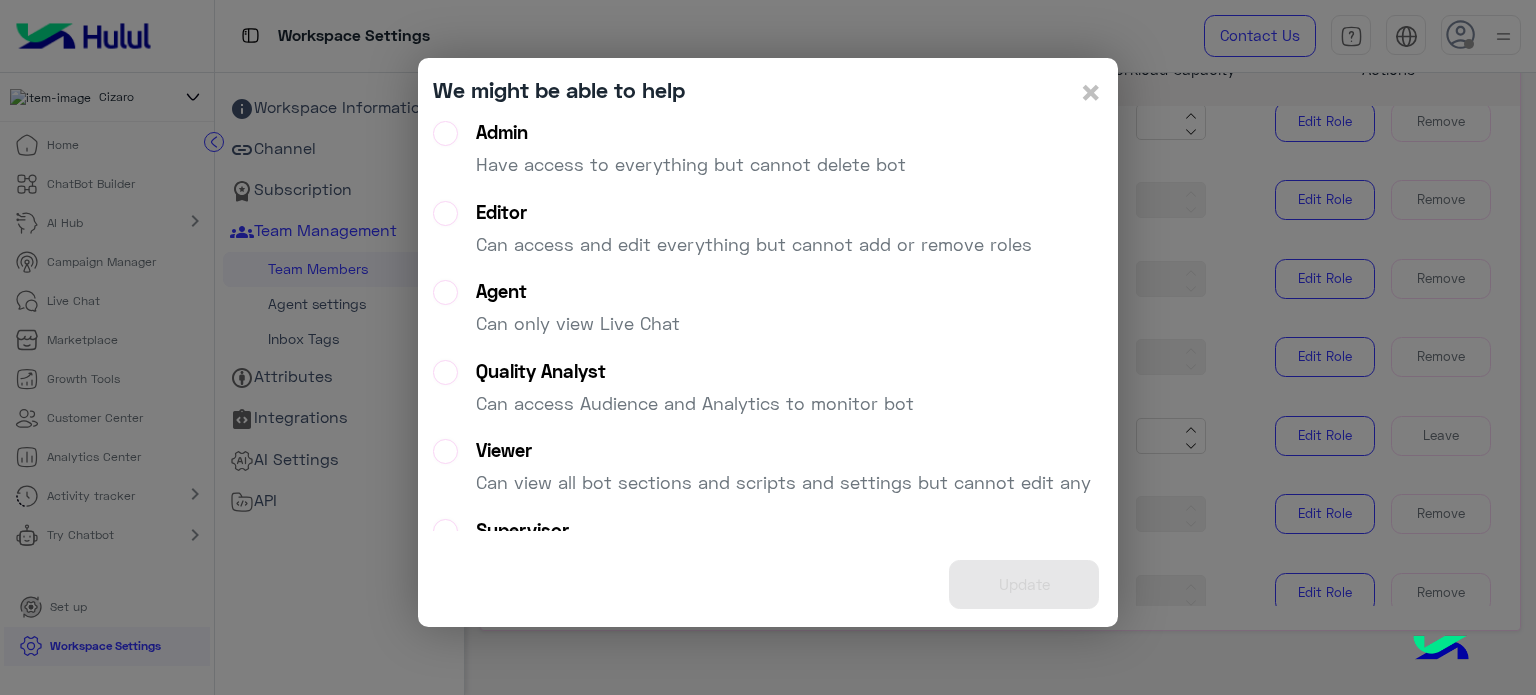 click on "We might be able to help  ×  Admin   Have access to everything but cannot delete bot   Editor   Can access and edit everything but cannot add or remove roles   Agent   Can only view Live Chat   Quality Analyst   Can access Audience and Analytics to monitor bot   Viewer   Can view all bot sections and scripts and settings but cannot edit any   Supervisor   Can supervise of bot's team and assign new roles   App Manager   Can manager channels that are connected to bot and connect new channels   Update" 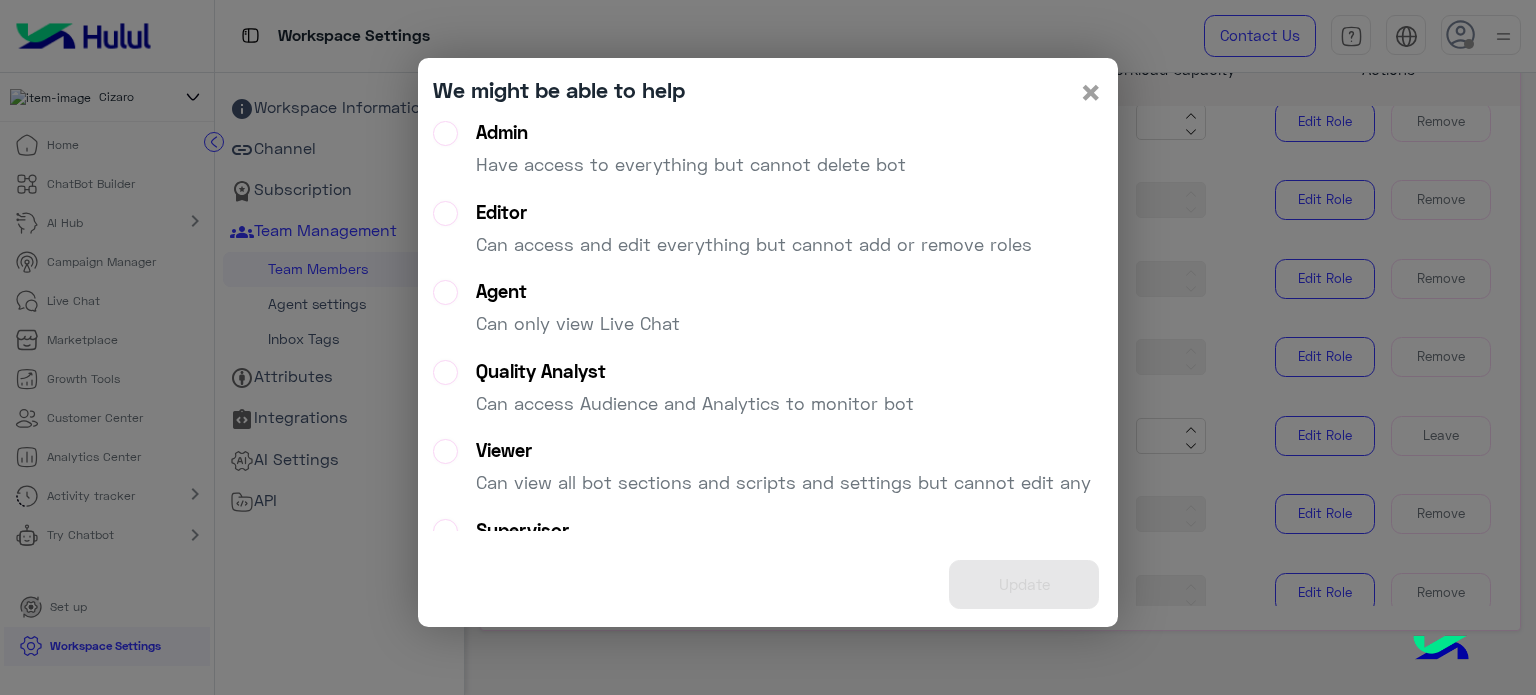 click on "×" 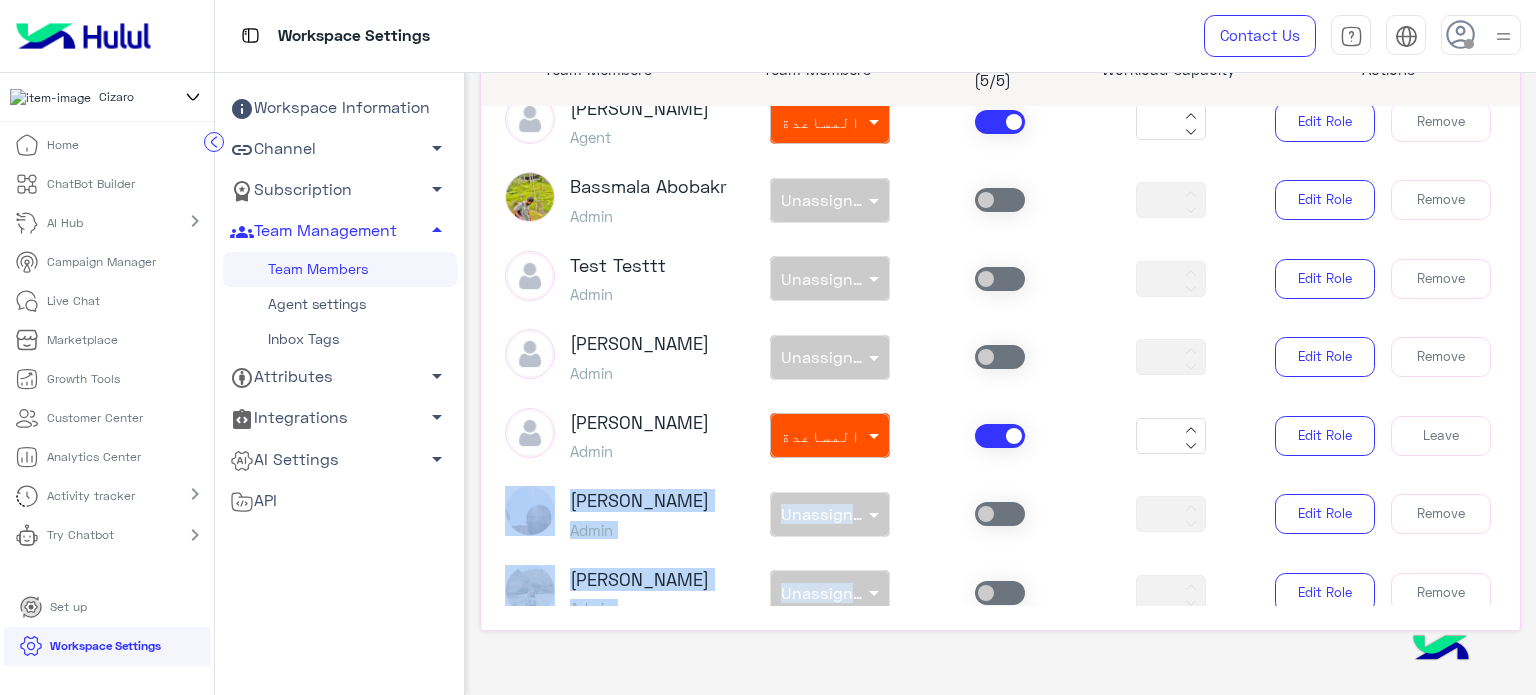 drag, startPoint x: 1505, startPoint y: 428, endPoint x: 1524, endPoint y: 538, distance: 111.62885 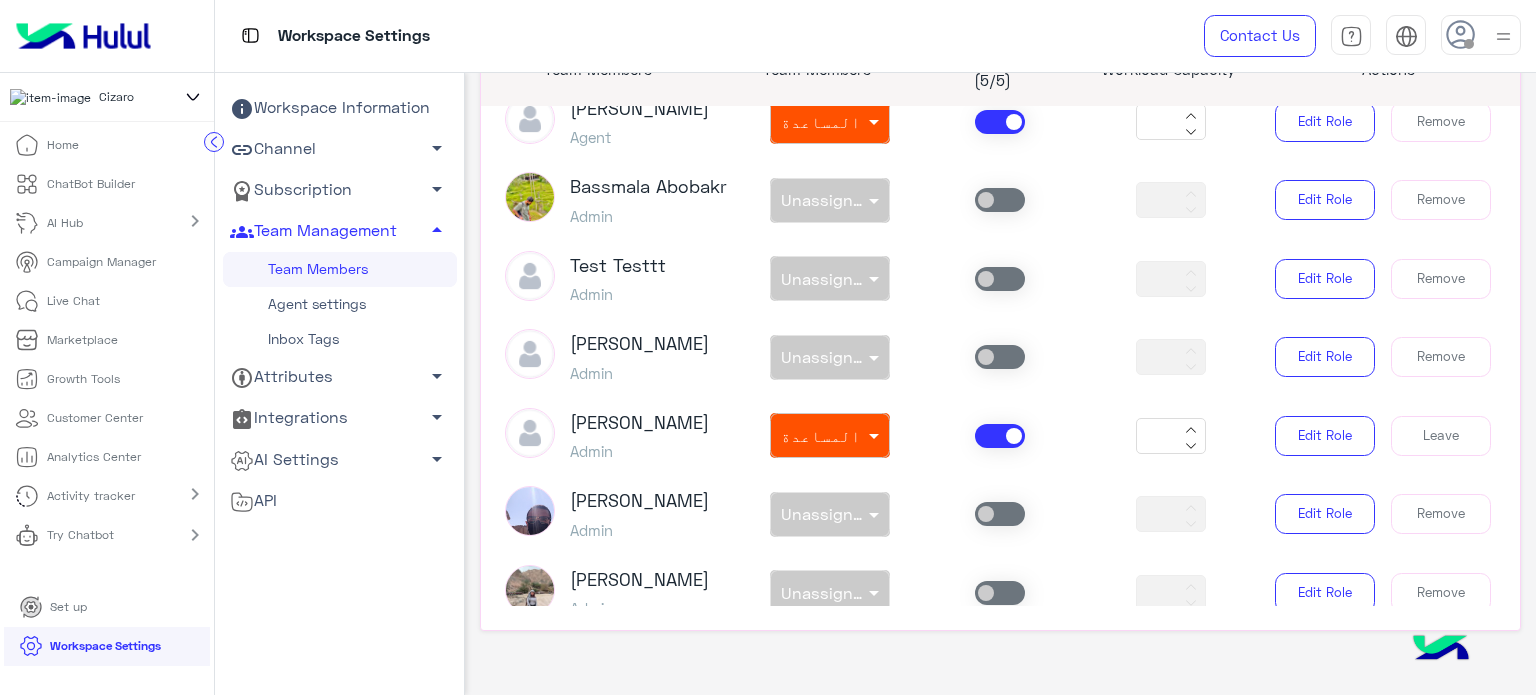 click on "Heba Elmahdy    Owner  non × Unassigned team    *  Khaled Othman   Admin  non × Unassigned team    **  Edit Role   Remove   Momen Nasr   Admin  non × Unassigned team    **  Edit Role   Remove   Abdelrahman Hassan    Admin  non × Unassigned team    **  Edit Role   Remove   Omar Mohamed    Admin  non × Unassigned team    **  Edit Role   Remove   lobna Mounir    Agent  non × المساعدة     **  Edit Role   Remove   Nada Khaled    Agent  non × المساعدة     **  Edit Role   Remove   Rania Mohamed Salah     Admin  non × Unassigned team    **  Edit Role   Remove   Shady Mohamed   Admin  non × Unassigned team    **  Edit Role   Remove   Mariam Adel    Agent  non × Unassigned team    **  Edit Role   Remove   Sarah Mohamed    Agent  non × Unassigned team    **  Edit Role   Remove   Shimaa Sayed   Admin  non × Unassigned team    **  Edit Role   Remove   Aya Widebot   Admin  non × Unassigned team    **  Edit Role   Remove   Ahmed Abdallah   Admin  non × Unassigned team    **  Edit Role   Admin" 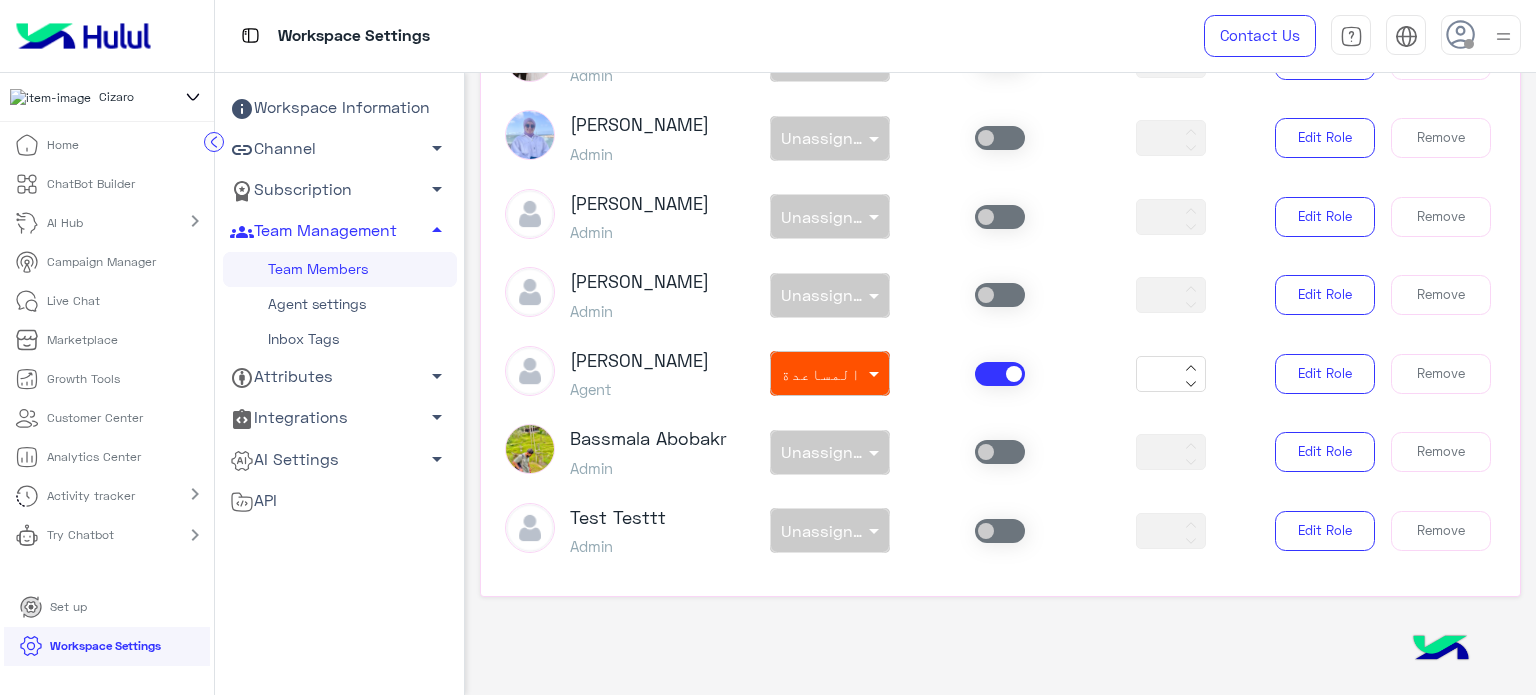 click on "Heba Elmahdy    Owner  non × Unassigned team    *  Khaled Othman   Admin  non × Unassigned team    **  Edit Role   Remove   Momen Nasr   Admin  non × Unassigned team    **  Edit Role   Remove   Abdelrahman Hassan    Admin  non × Unassigned team    **  Edit Role   Remove   Omar Mohamed    Admin  non × Unassigned team    **  Edit Role   Remove   lobna Mounir    Agent  non × المساعدة     **  Edit Role   Remove   Nada Khaled    Agent  non × المساعدة     **  Edit Role   Remove   Rania Mohamed Salah     Admin  non × Unassigned team    **  Edit Role   Remove   Shady Mohamed   Admin  non × Unassigned team    **  Edit Role   Remove   Mariam Adel    Agent  non × Unassigned team    **  Edit Role   Remove   Sarah Mohamed    Agent  non × Unassigned team    **  Edit Role   Remove   Shimaa Sayed   Admin  non × Unassigned team    **  Edit Role   Remove   Aya Widebot   Admin  non × Unassigned team    **  Edit Role   Remove   Ahmed Abdallah   Admin  non × Unassigned team    **  Edit Role   Admin" 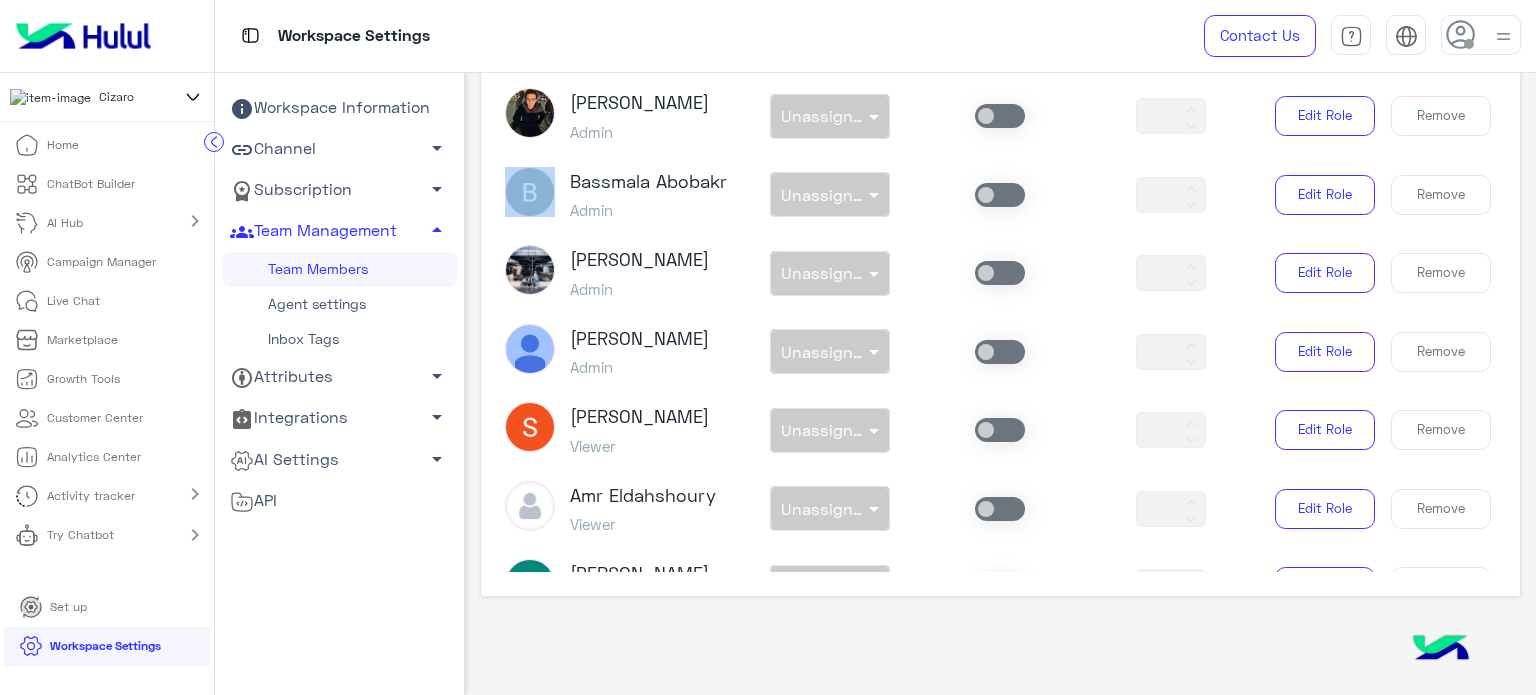 scroll, scrollTop: 2376, scrollLeft: 0, axis: vertical 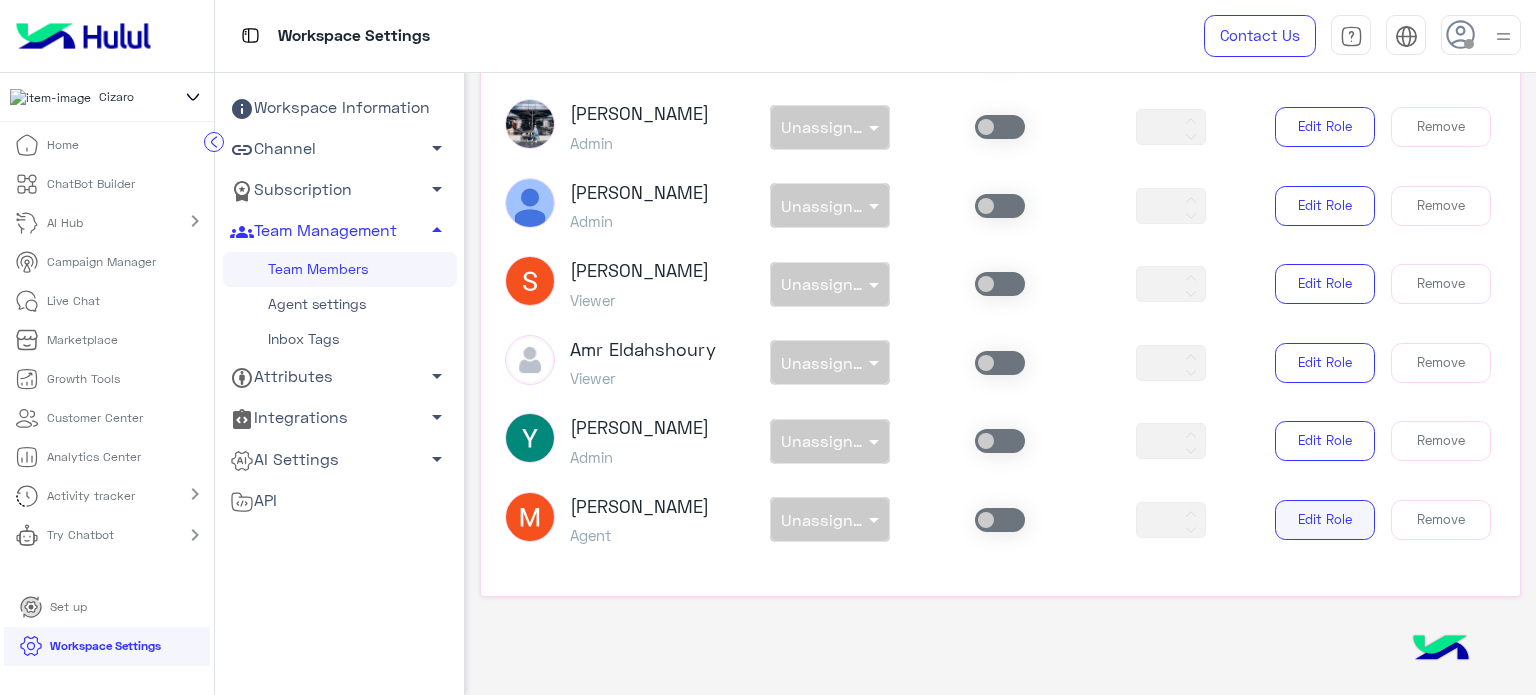 click on "Edit Role" 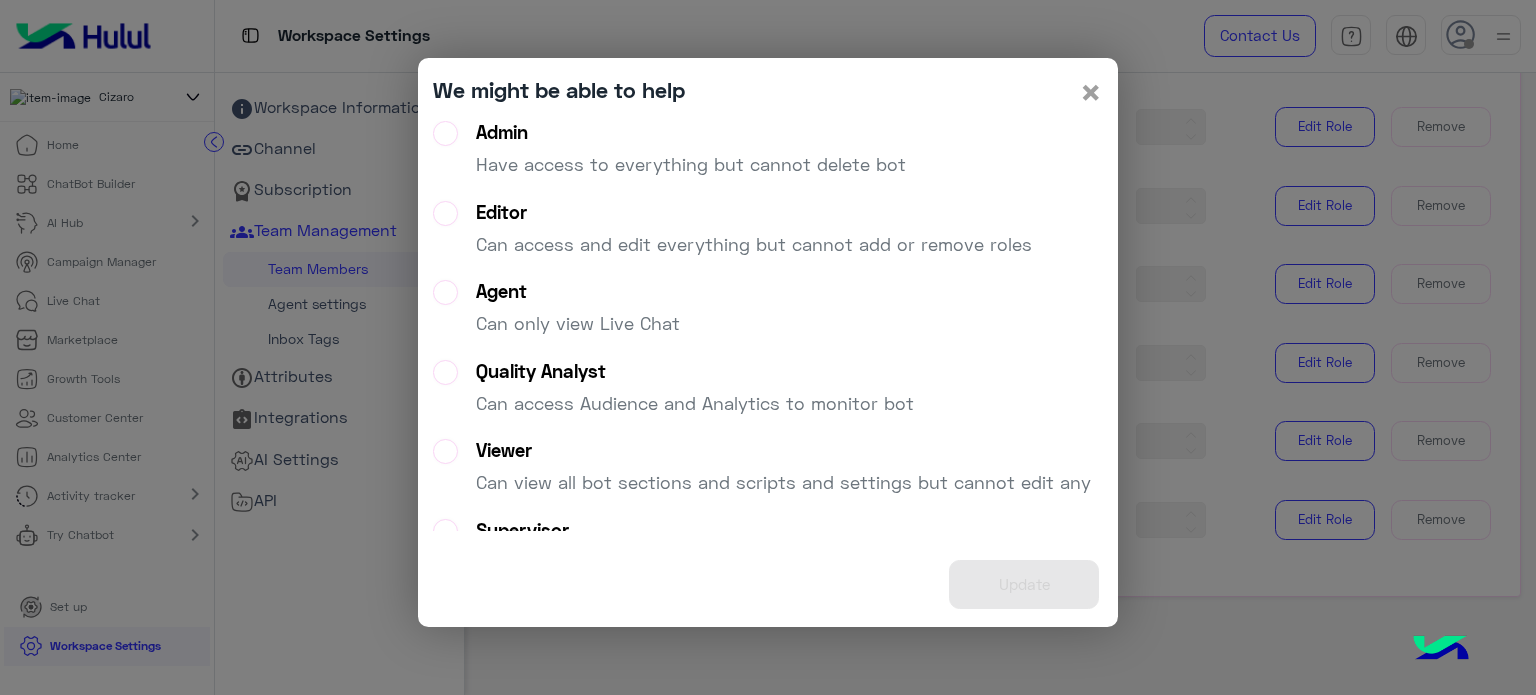 click on "×" 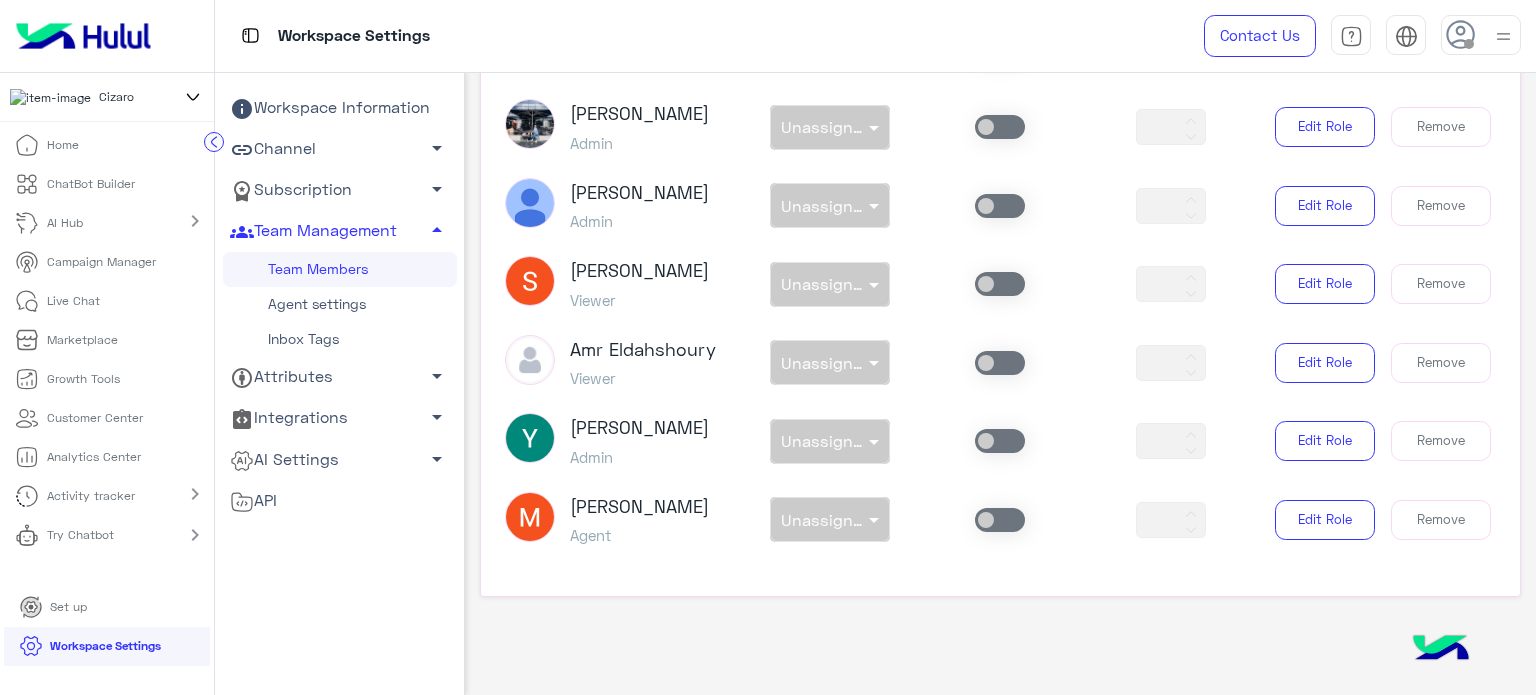 click 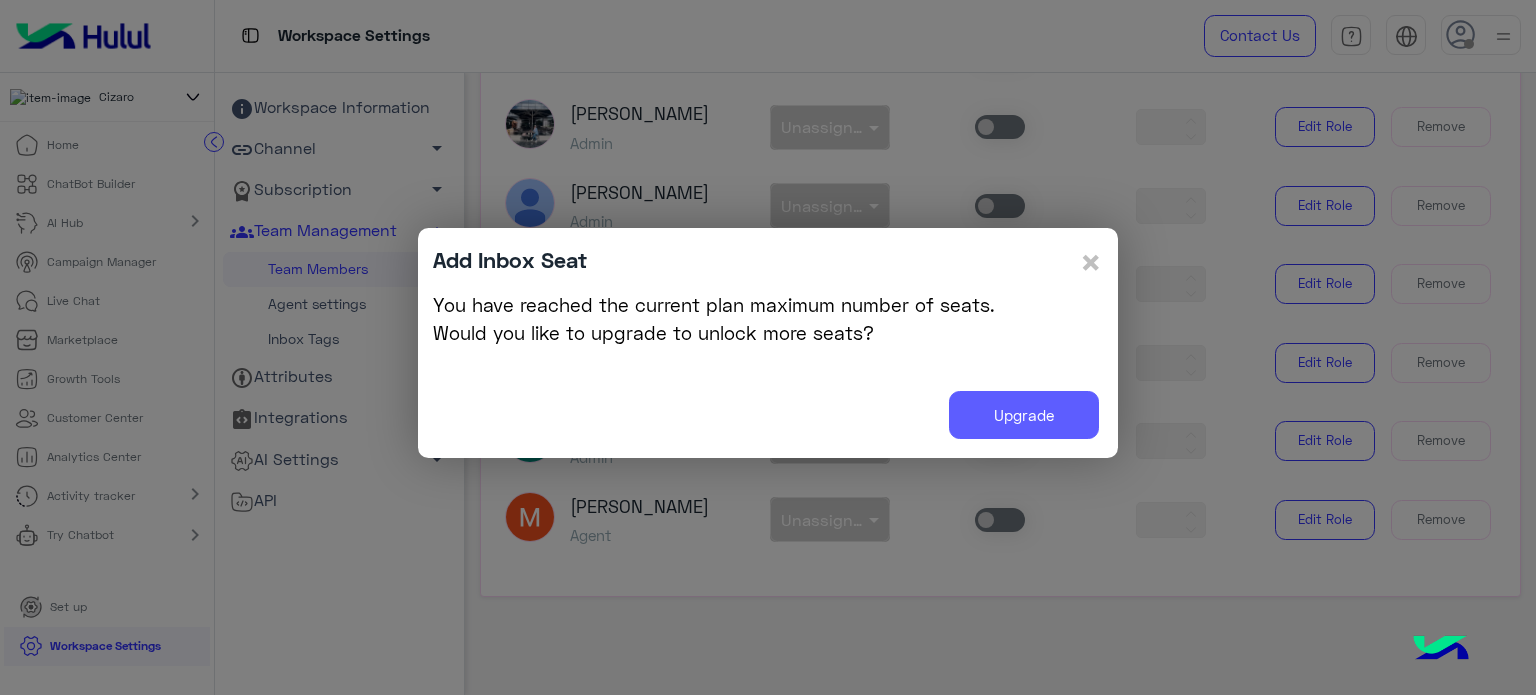 click on "Upgrade" 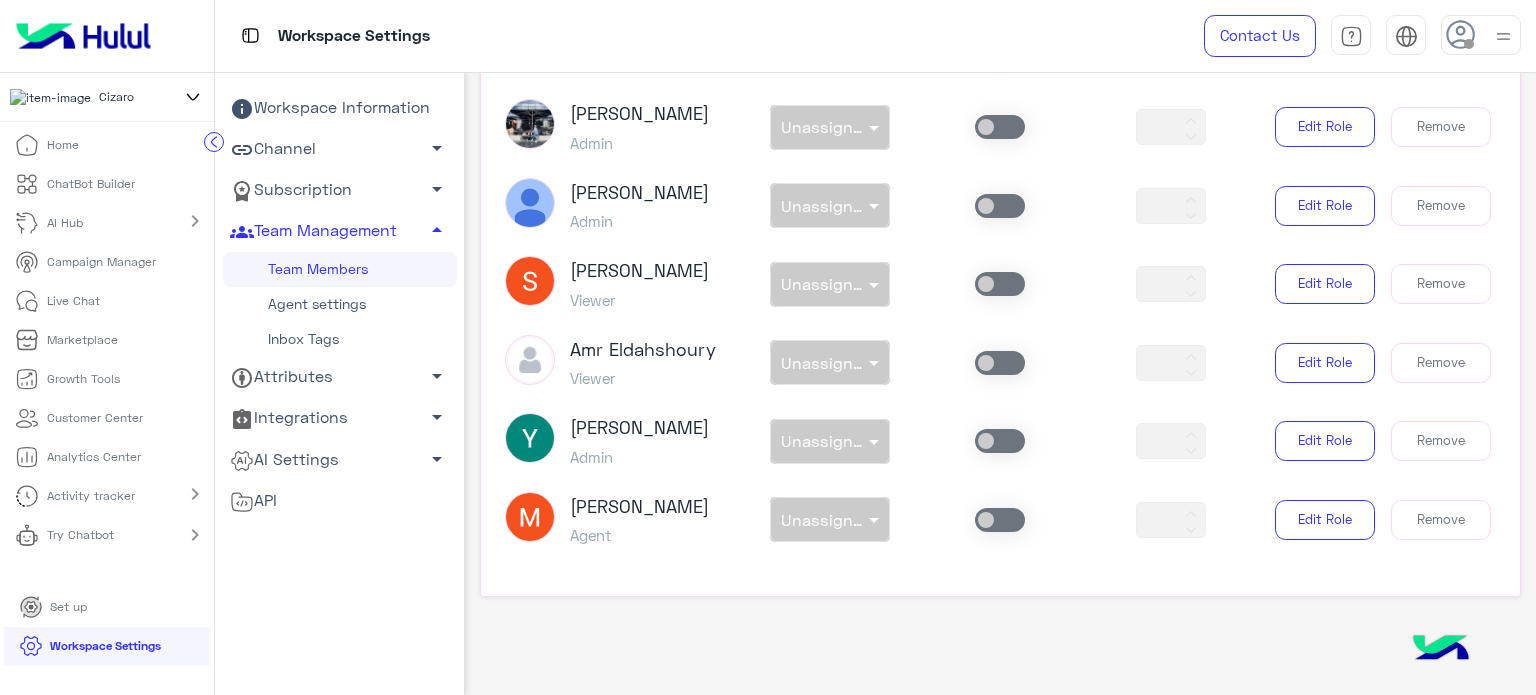 click on "non × Unassigned team" at bounding box center [830, 519] 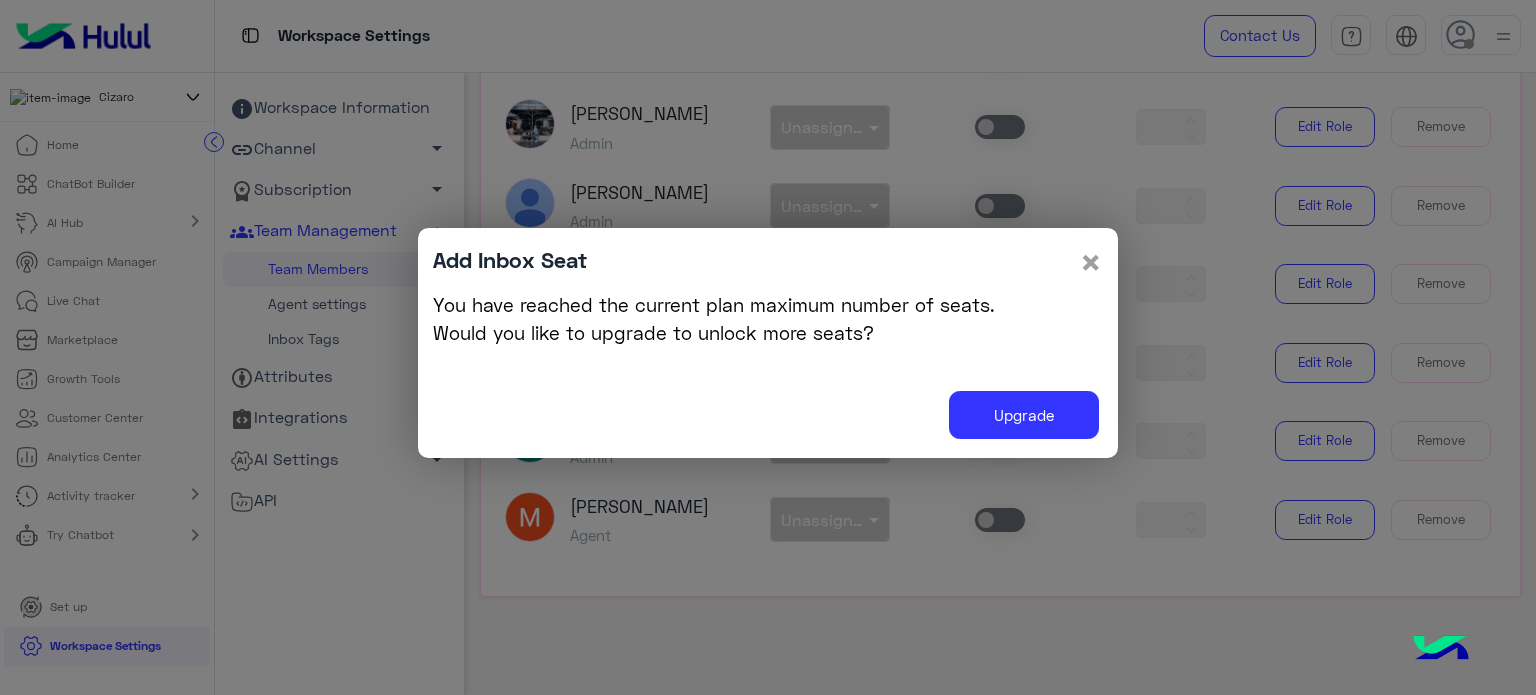 click on "×" 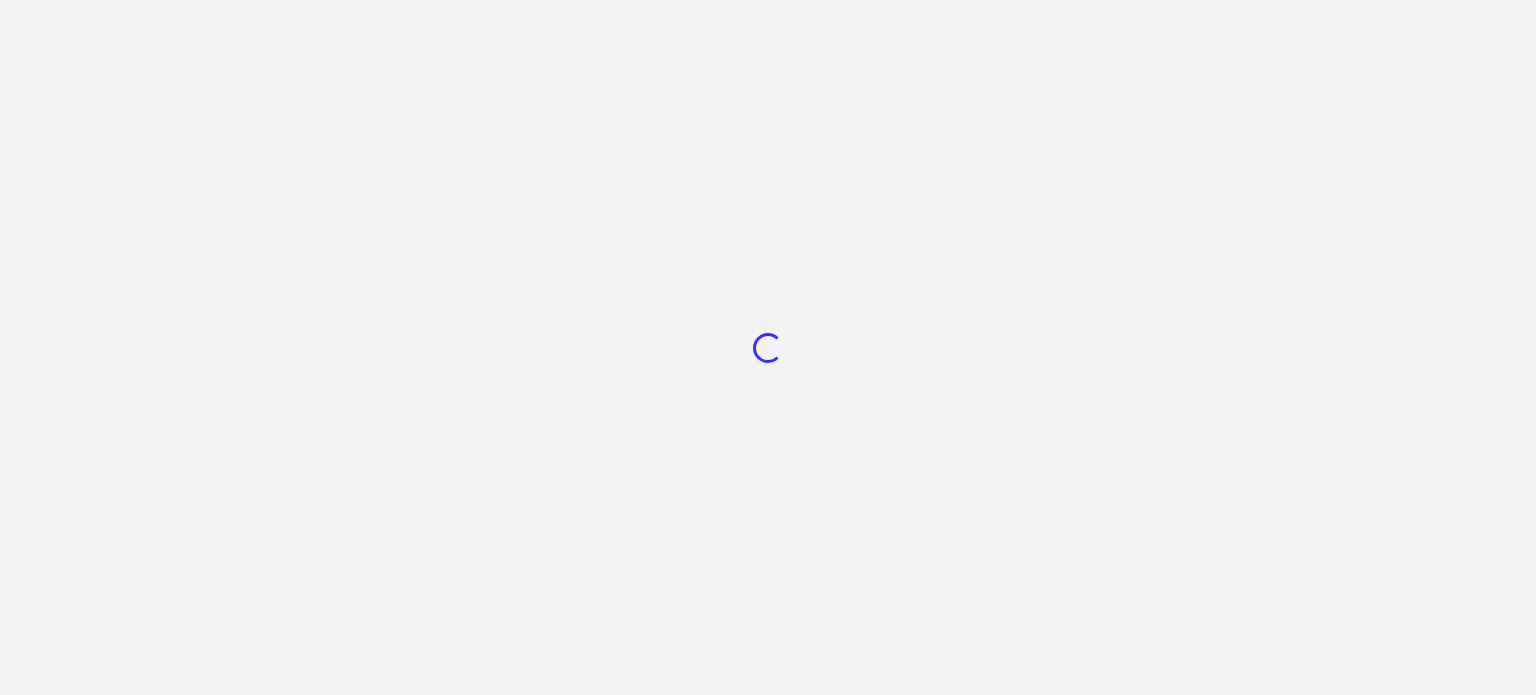 scroll, scrollTop: 0, scrollLeft: 0, axis: both 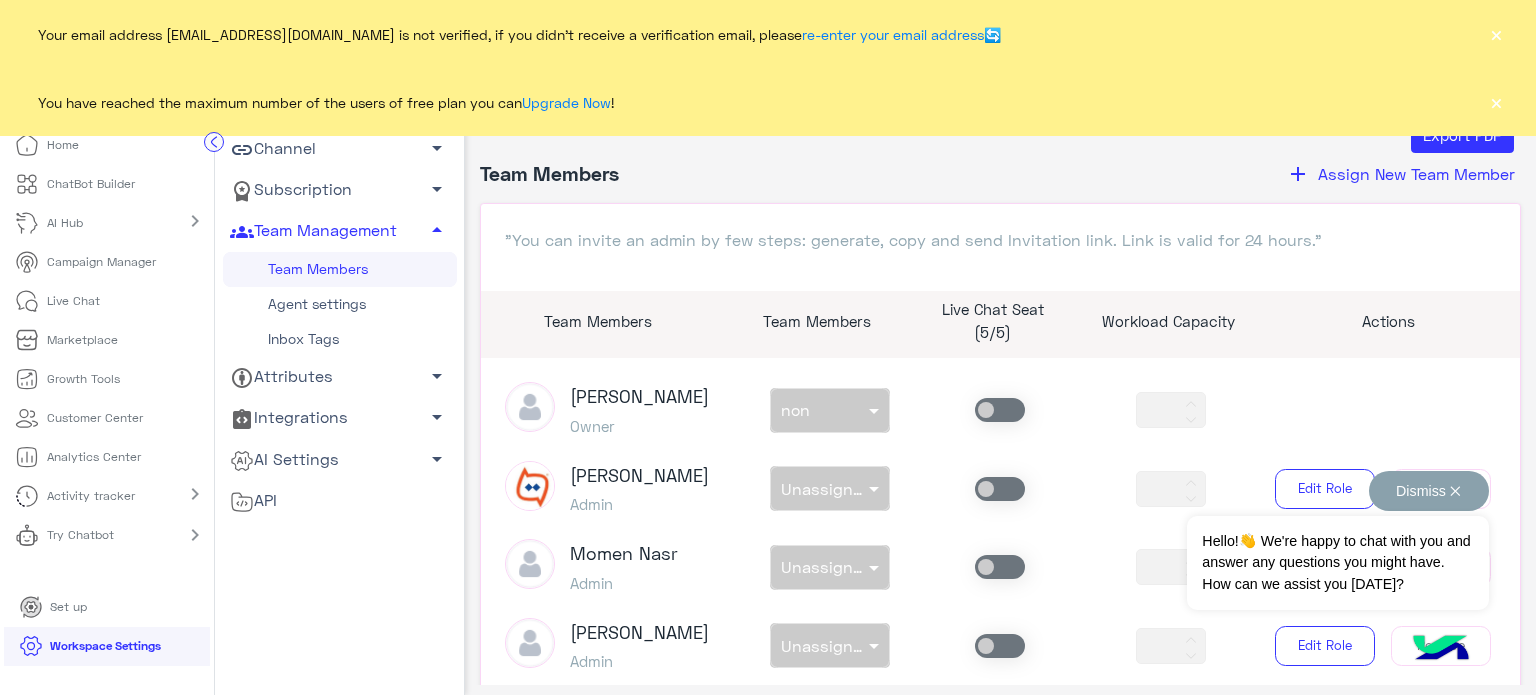 click on "Dismiss ✕" at bounding box center (1429, 491) 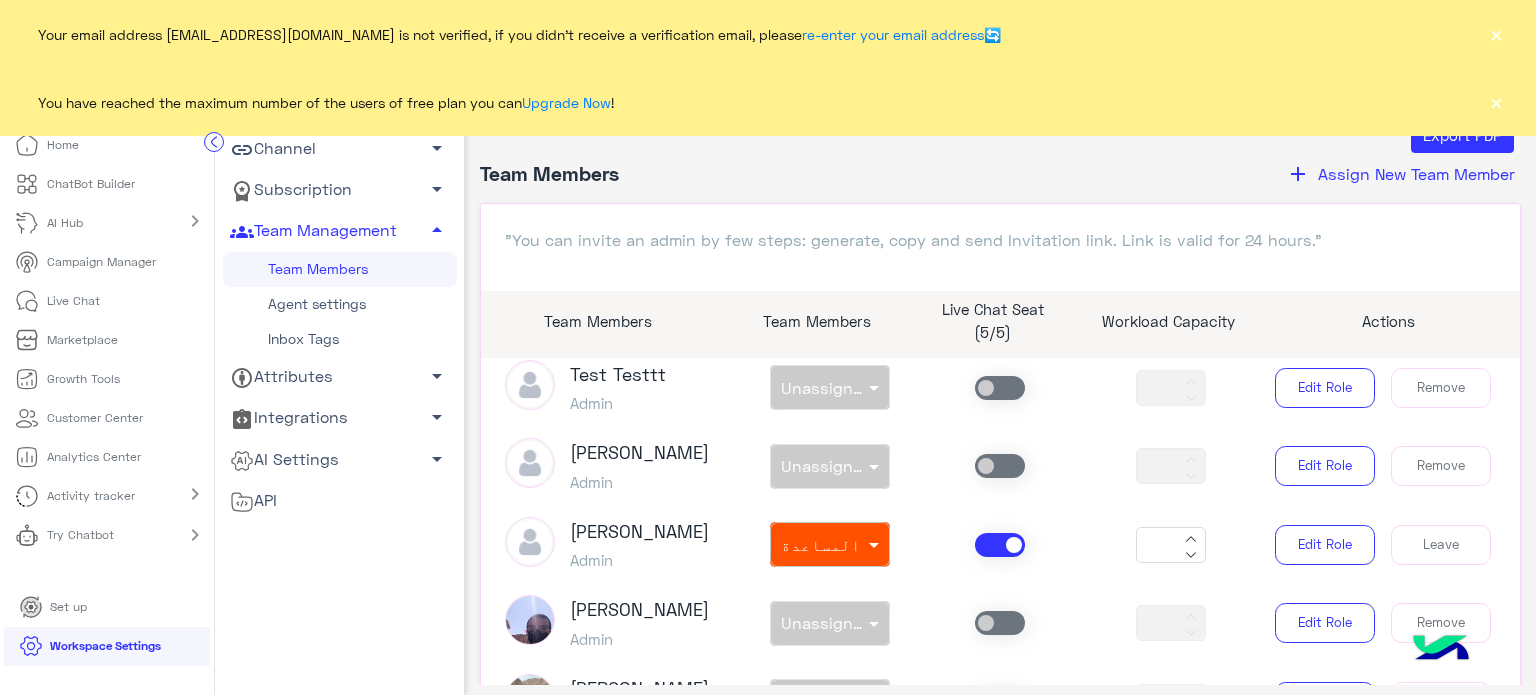 scroll, scrollTop: 1962, scrollLeft: 0, axis: vertical 